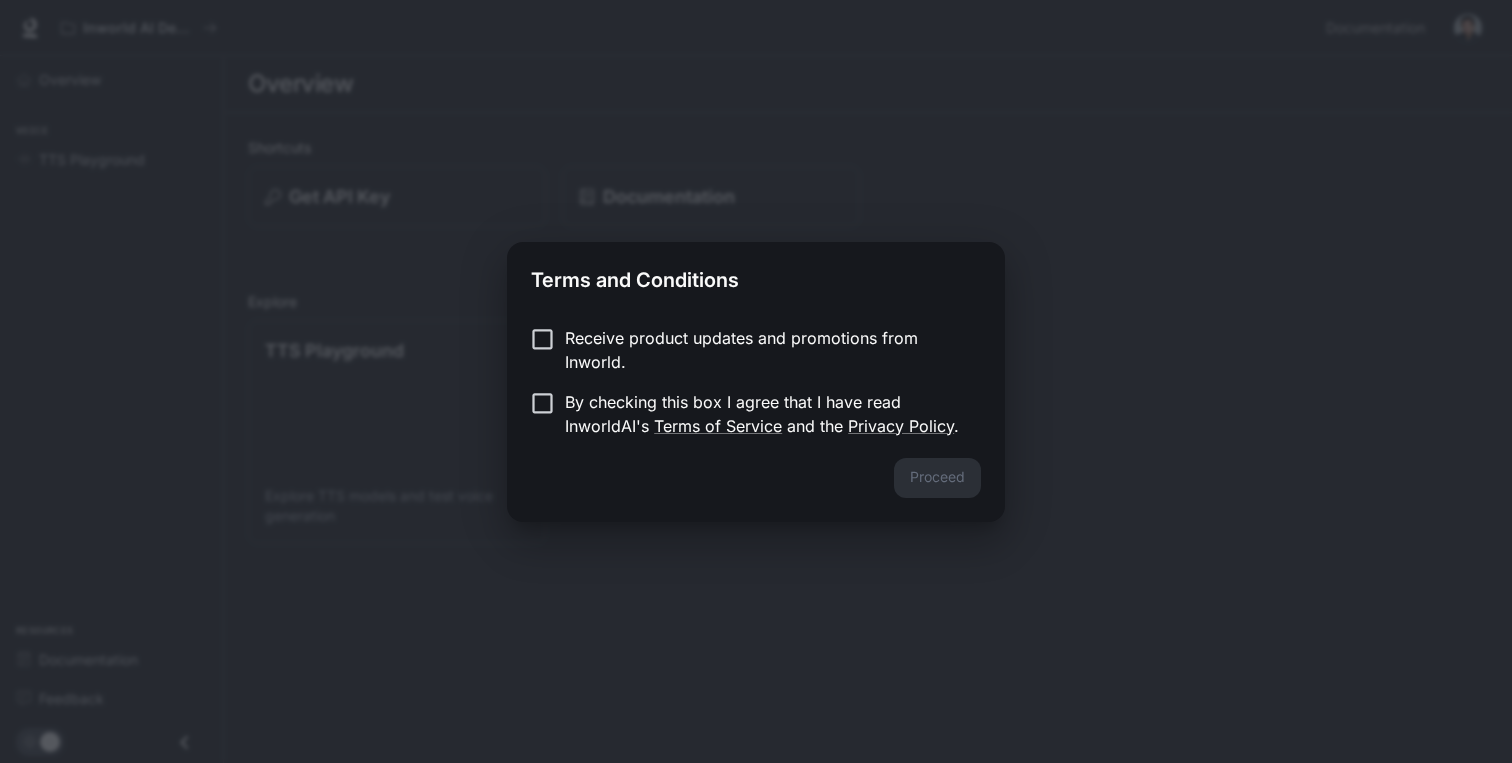 scroll, scrollTop: 0, scrollLeft: 0, axis: both 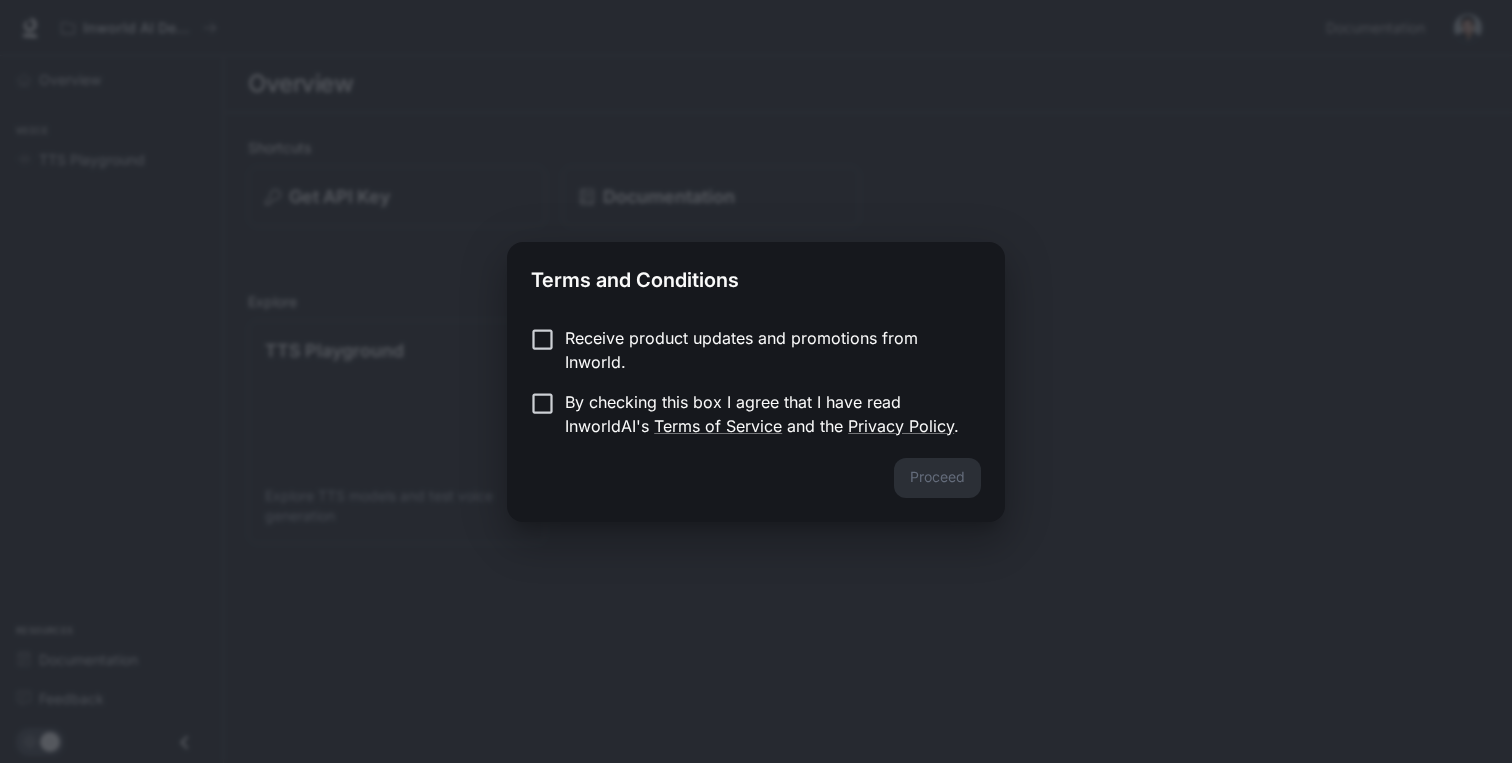 click on "Receive product updates and promotions from Inworld." at bounding box center [765, 350] 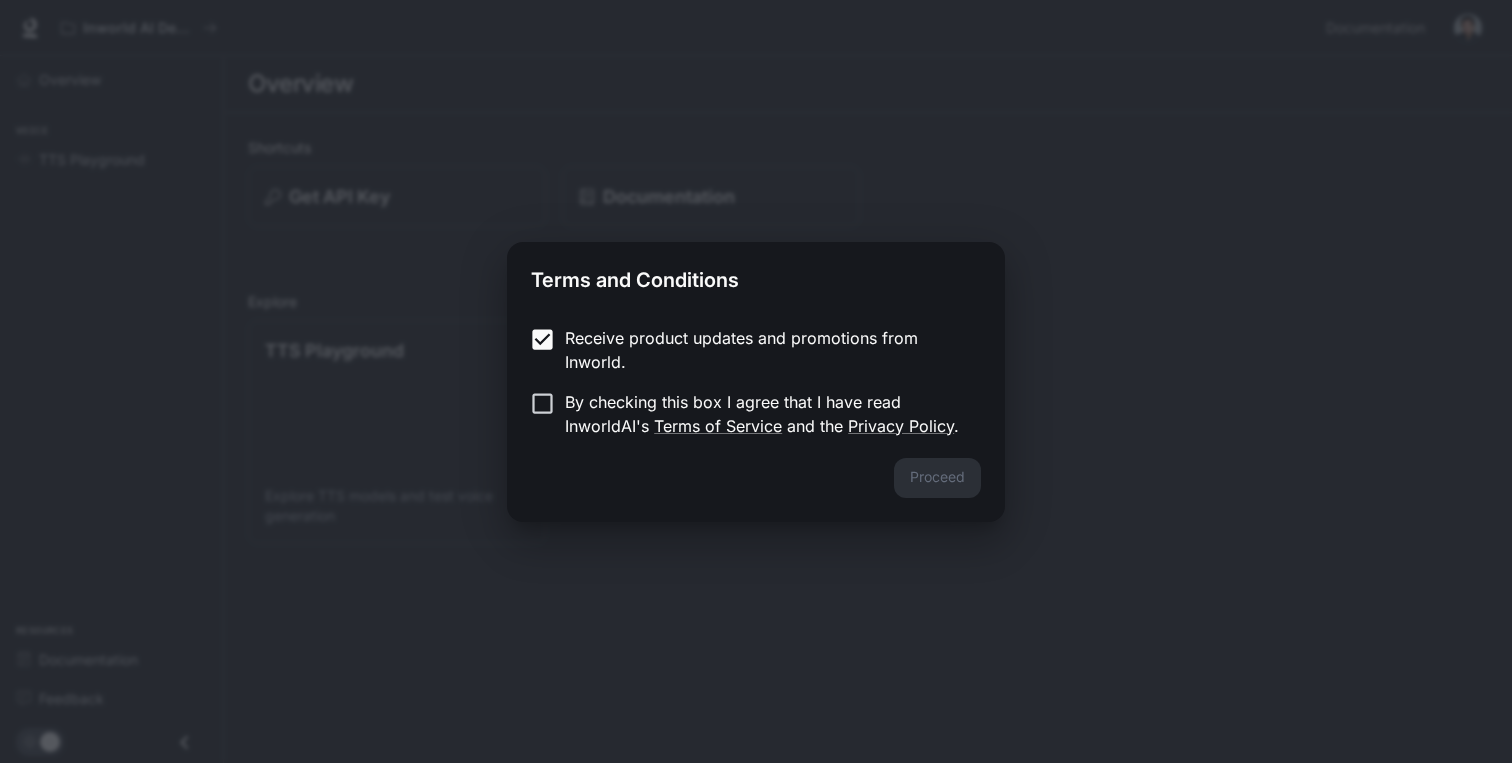 click on "By checking this box I agree that I have read InworldAI's   Terms of Service   and the   Privacy Policy ." at bounding box center (765, 414) 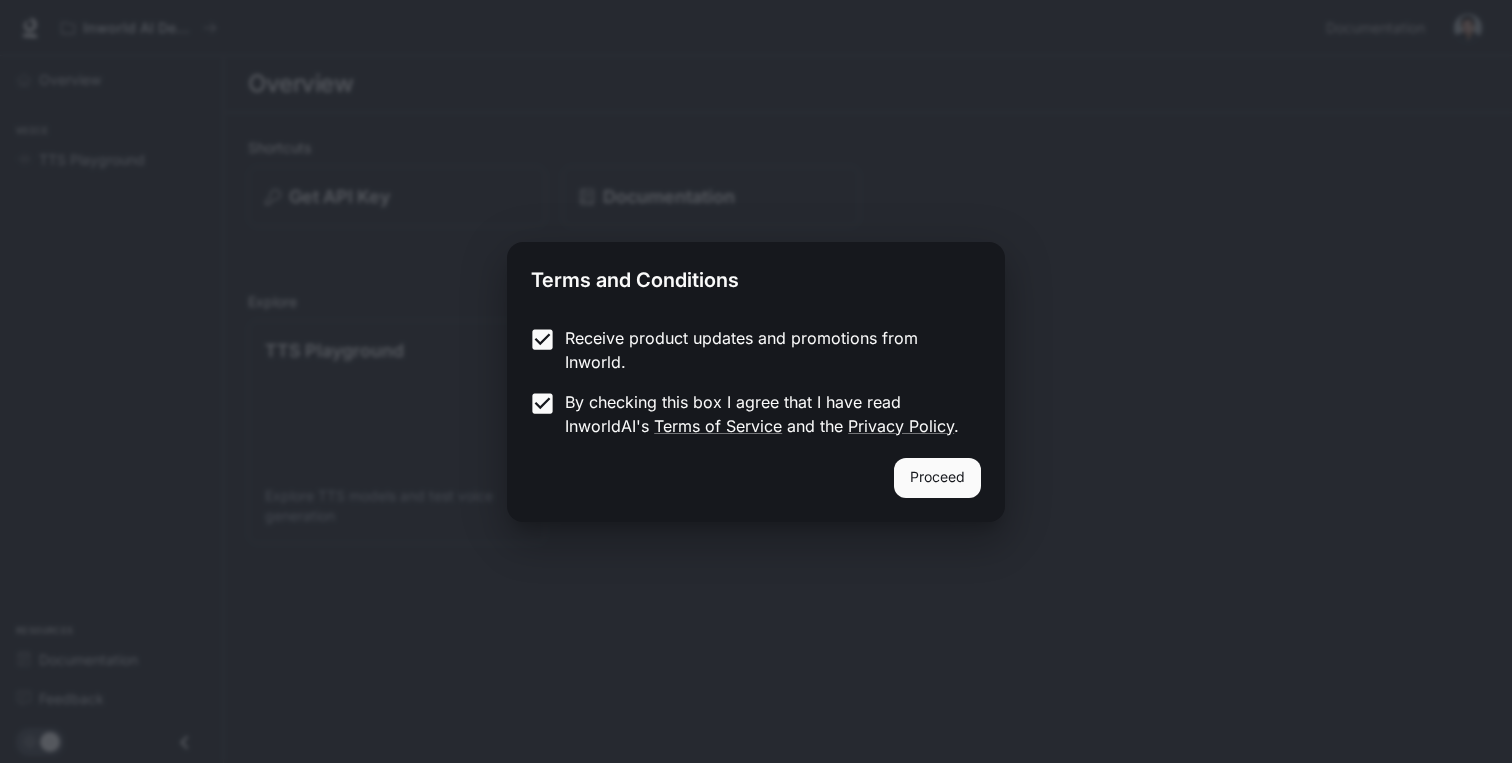 click on "Receive product updates and promotions from Inworld. By checking this box I agree that I have read InworldAI's   Terms of Service   and the   Privacy Policy ." at bounding box center [756, 384] 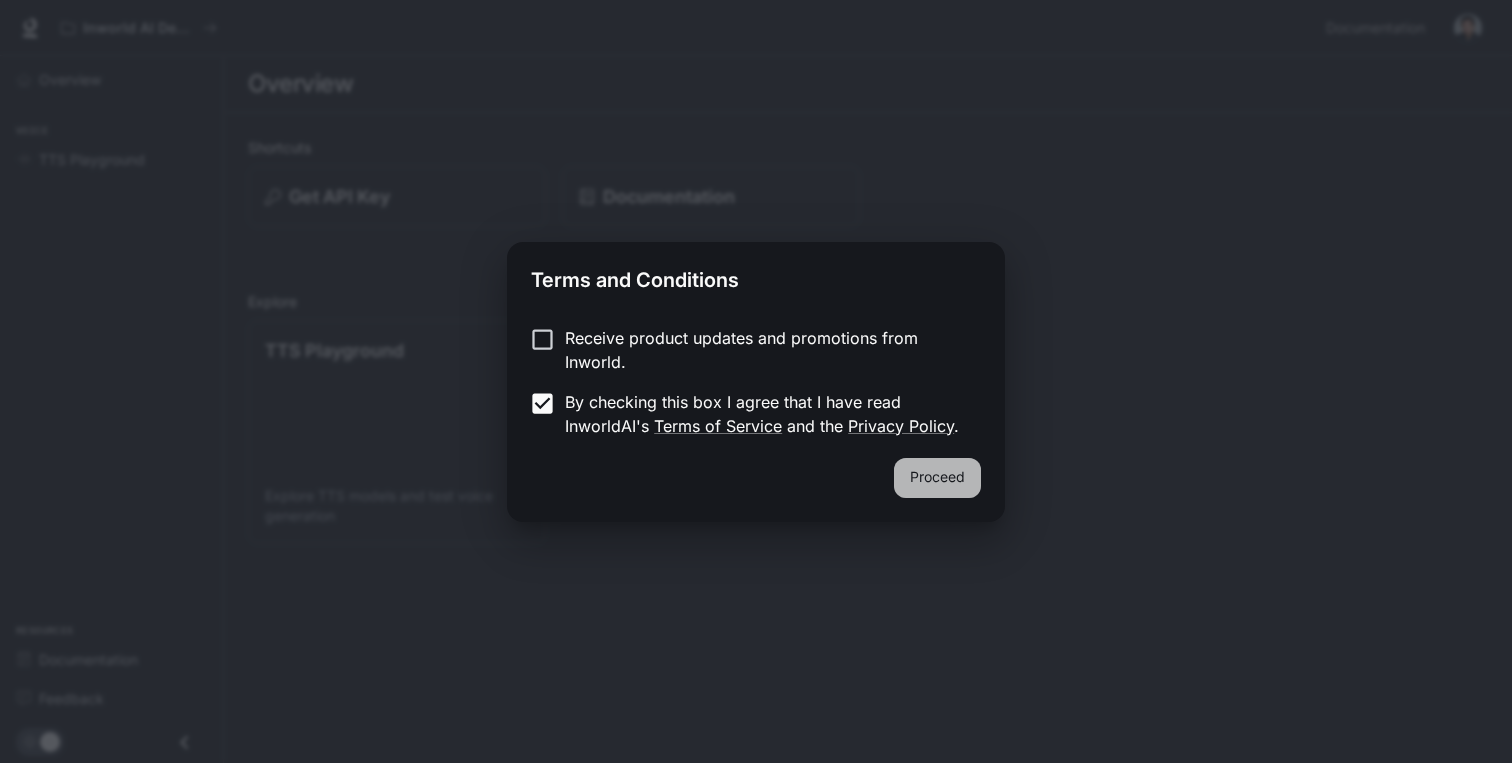 click on "Proceed" at bounding box center [937, 478] 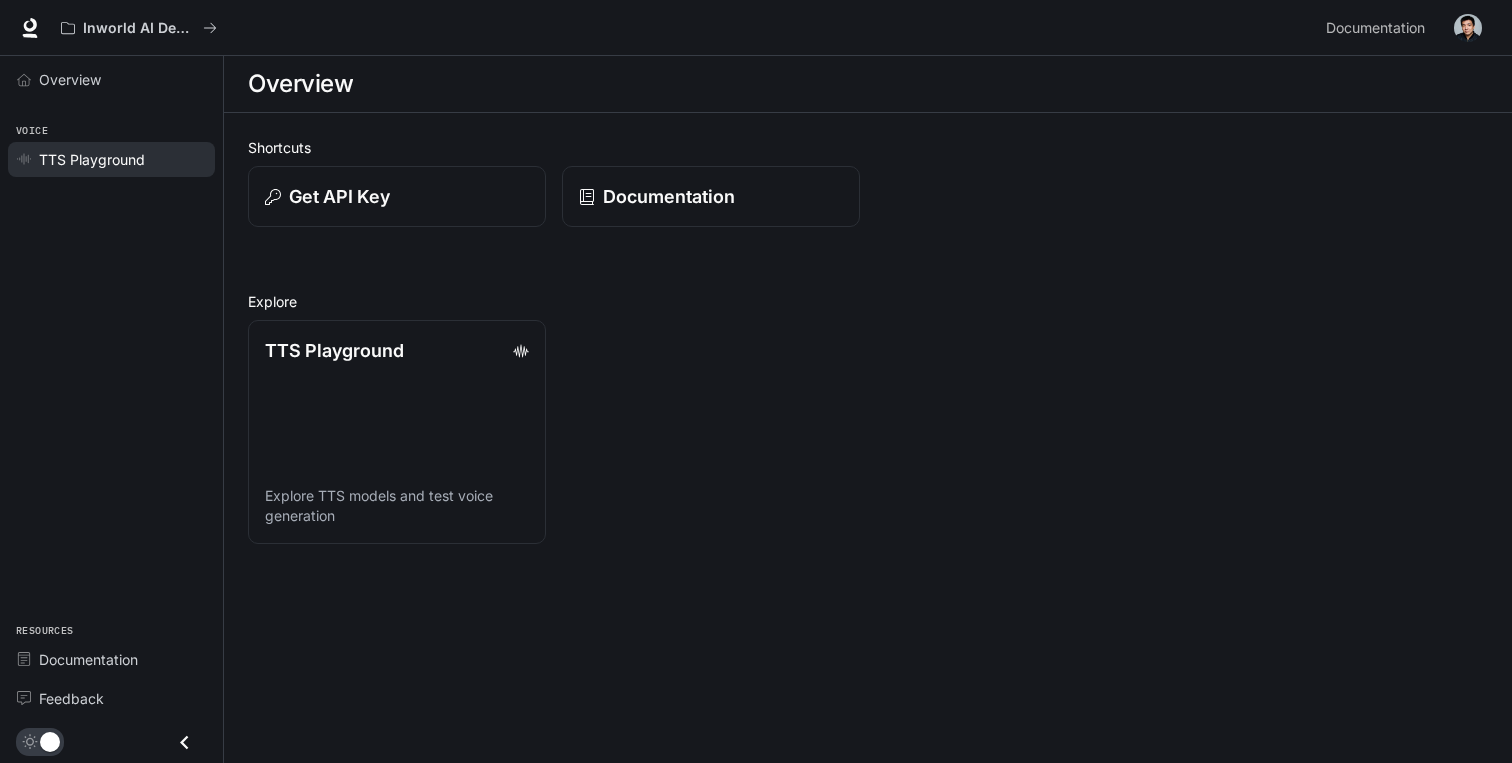 click on "TTS Playground" at bounding box center [111, 159] 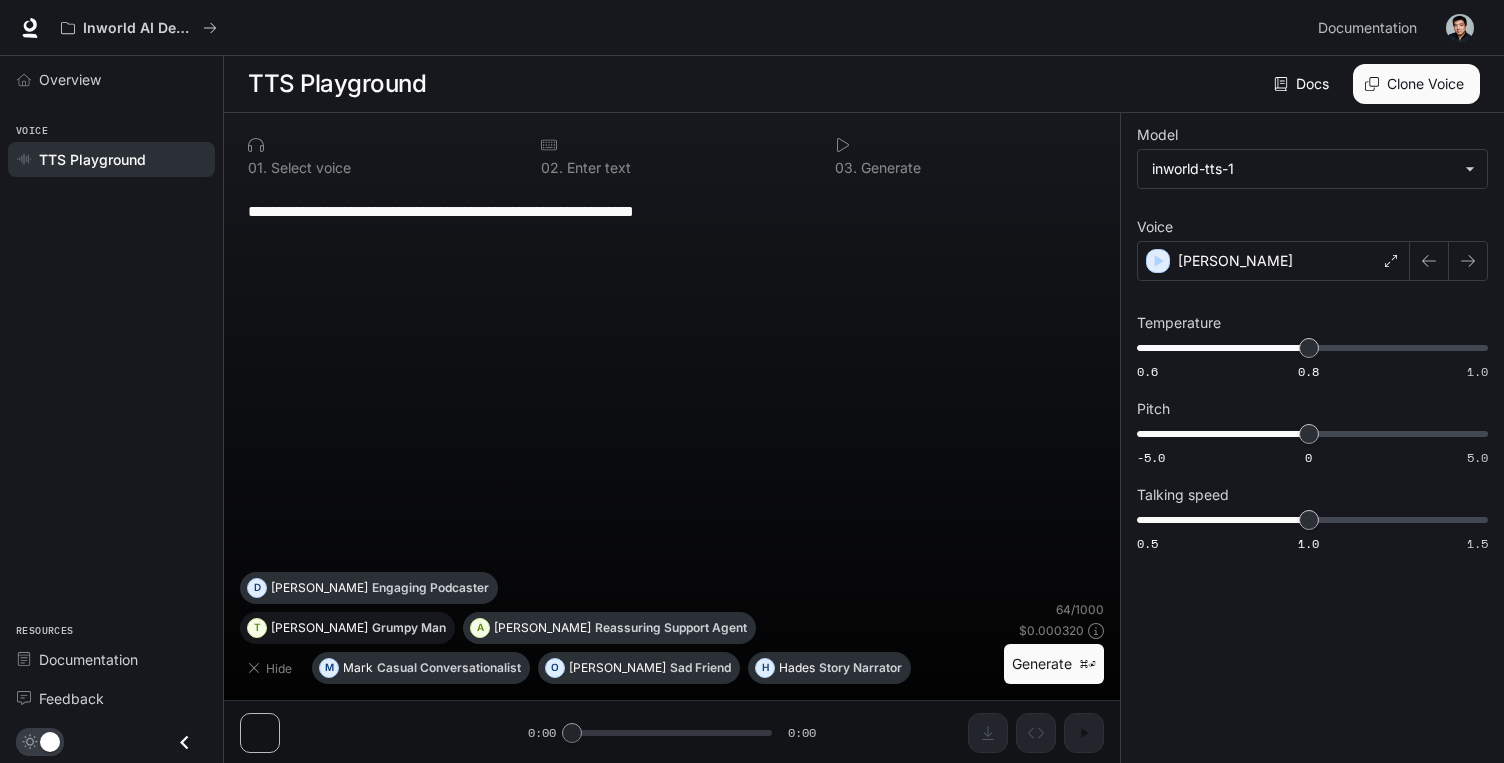 click on "Grumpy Man" at bounding box center (409, 628) 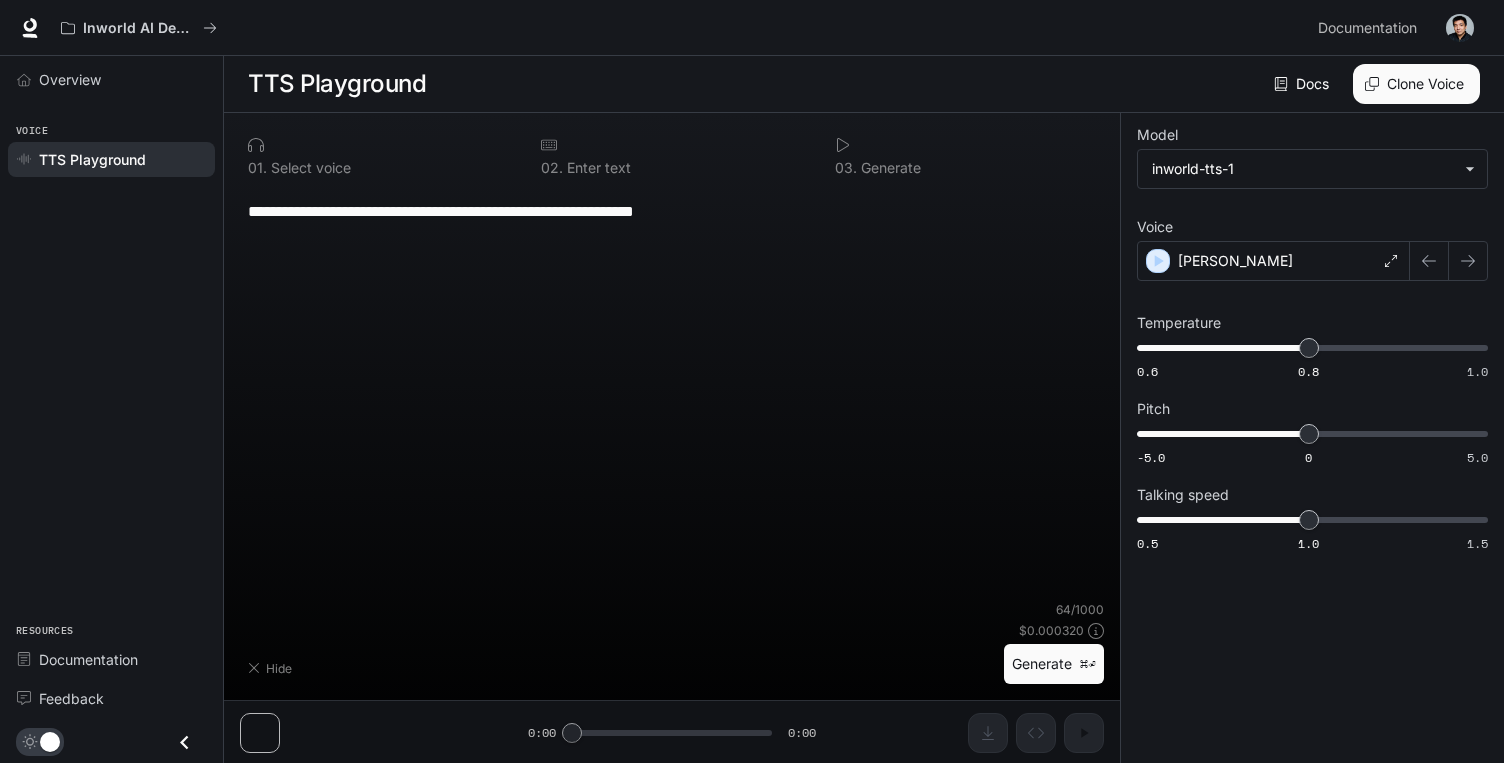 type on "**********" 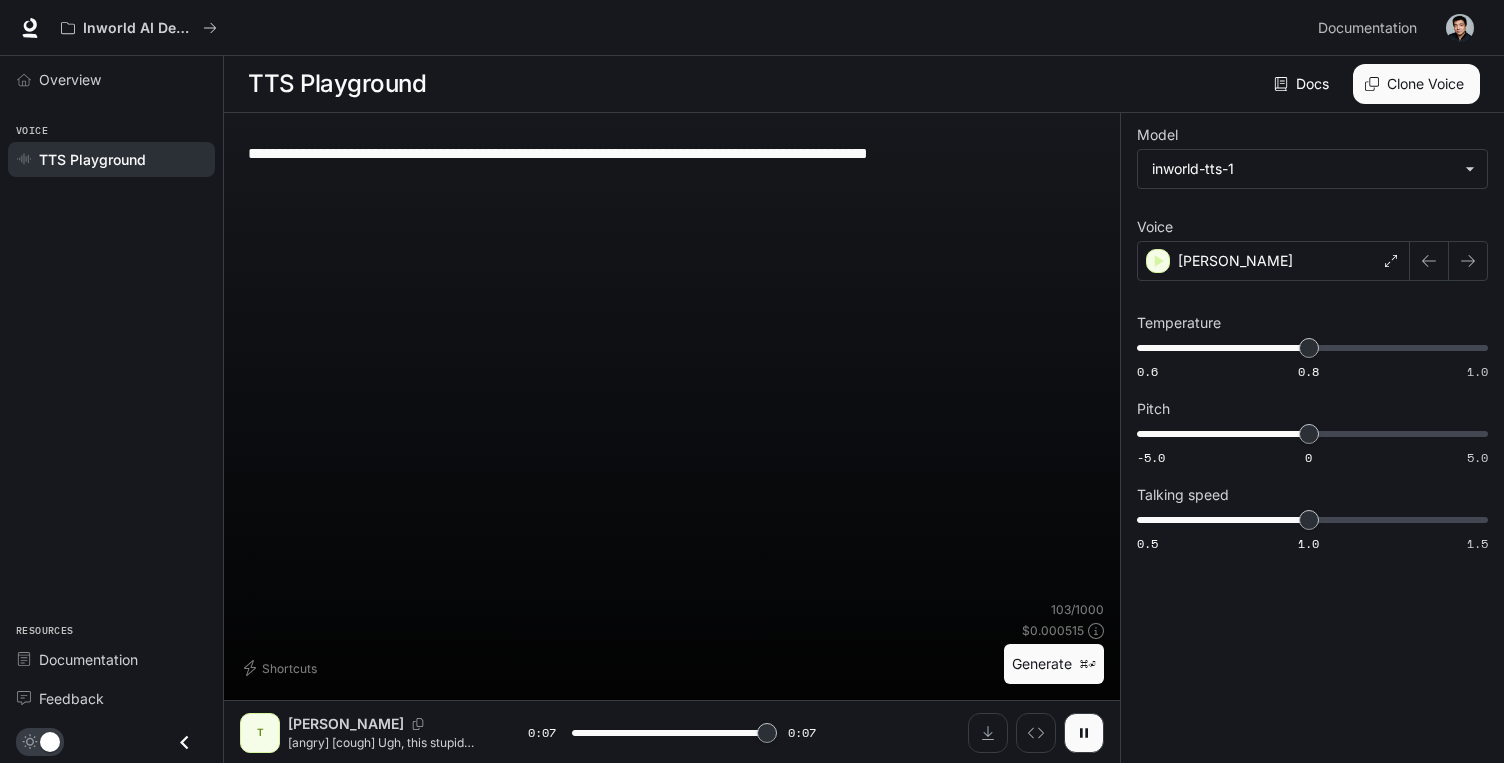 type on "*" 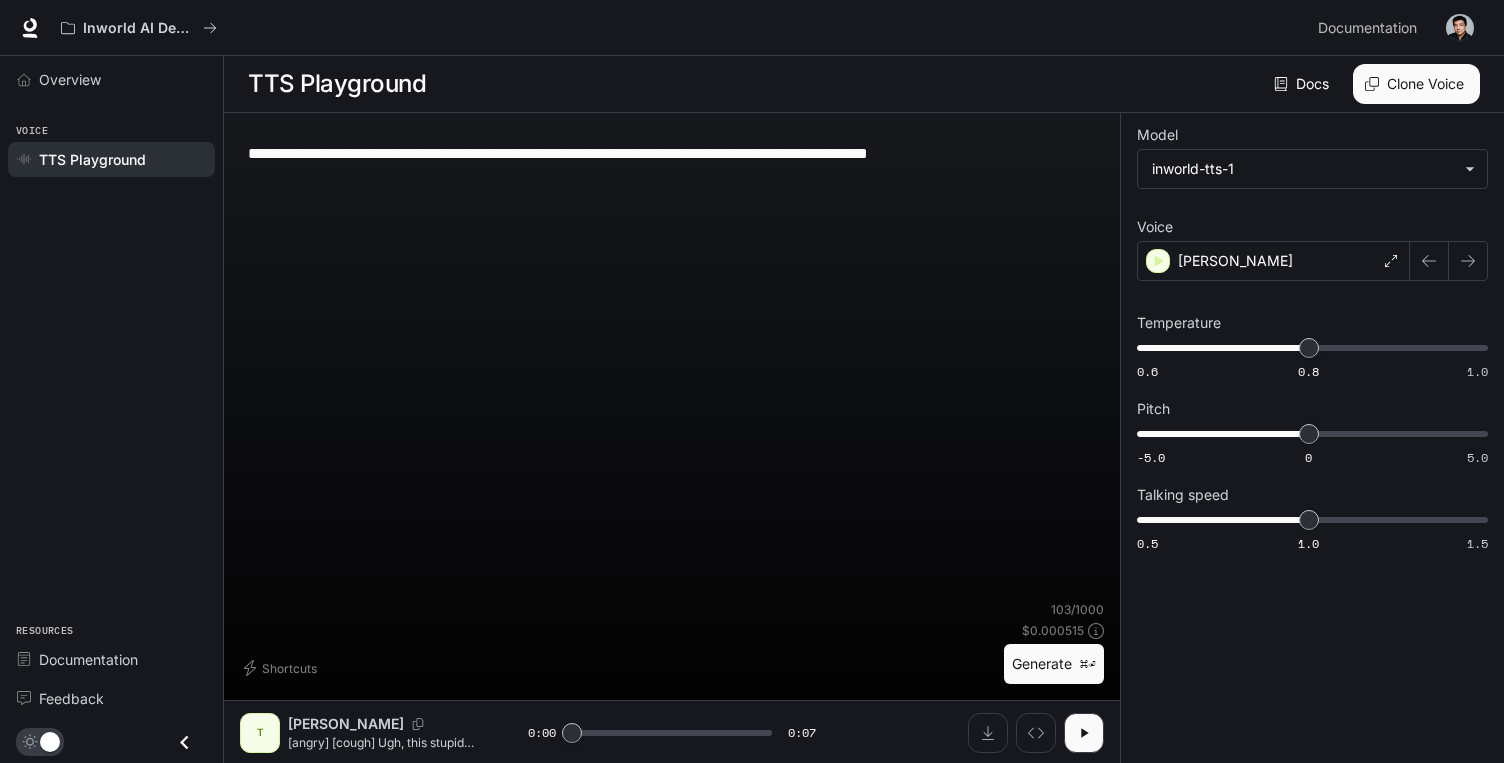click 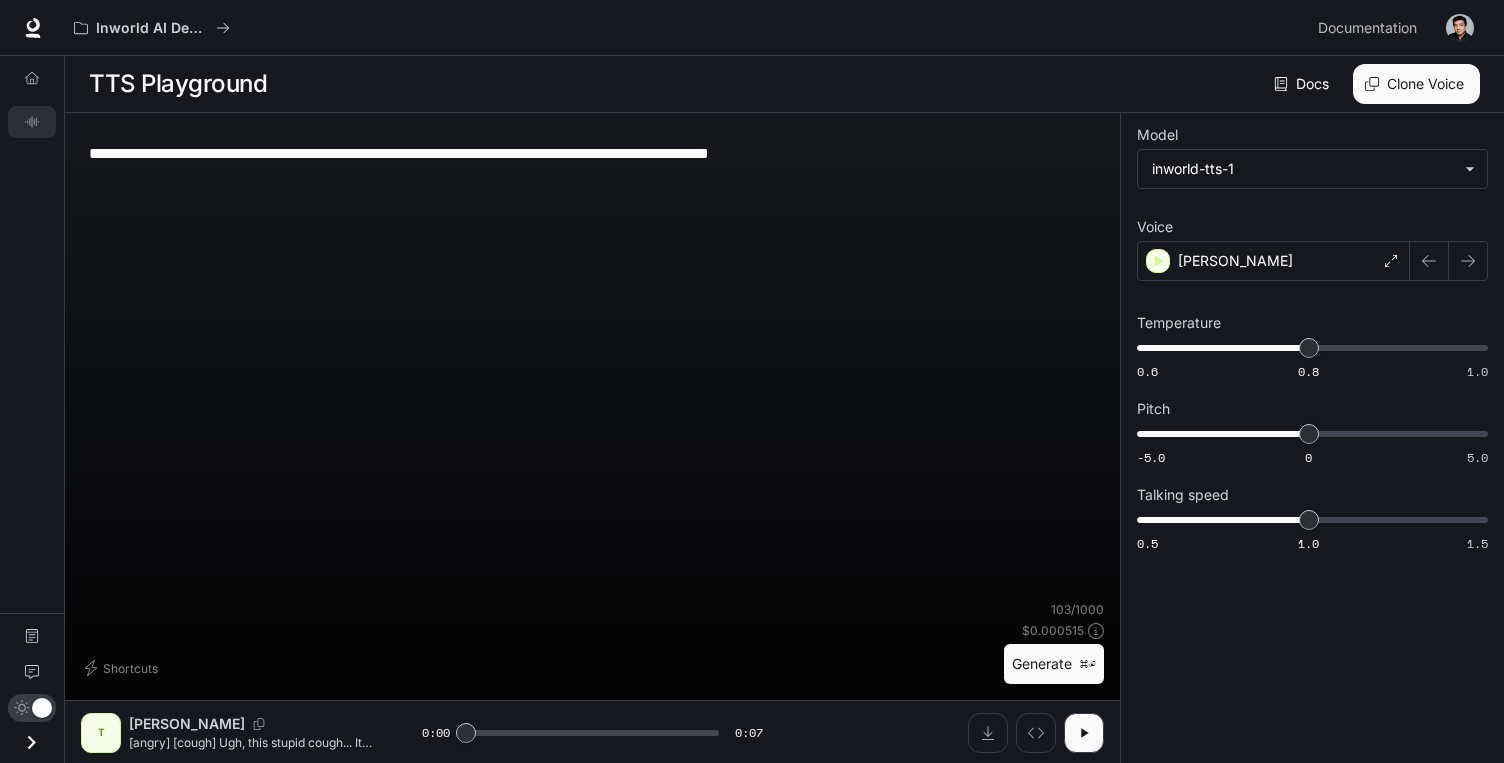 click 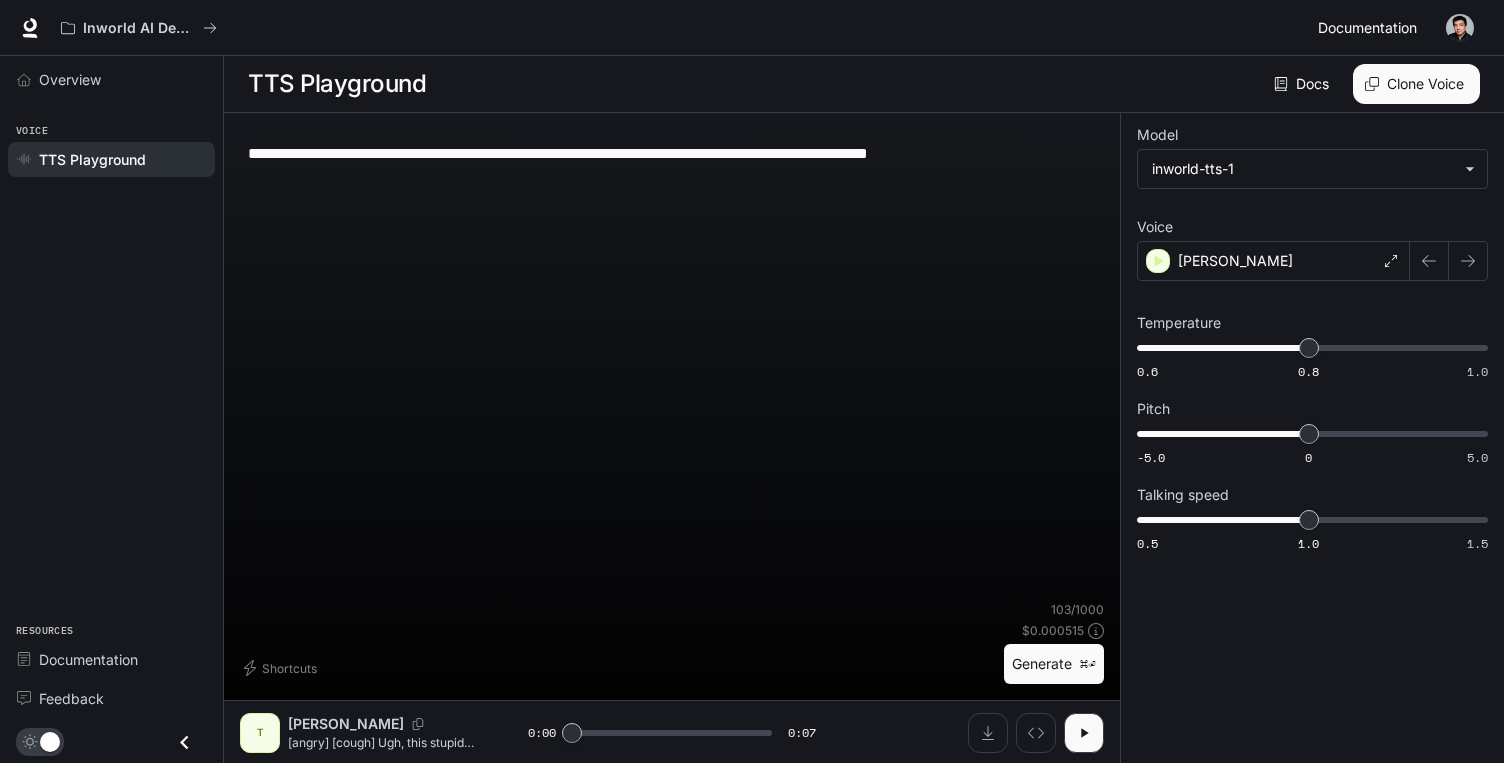 click on "Documentation" at bounding box center (1367, 28) 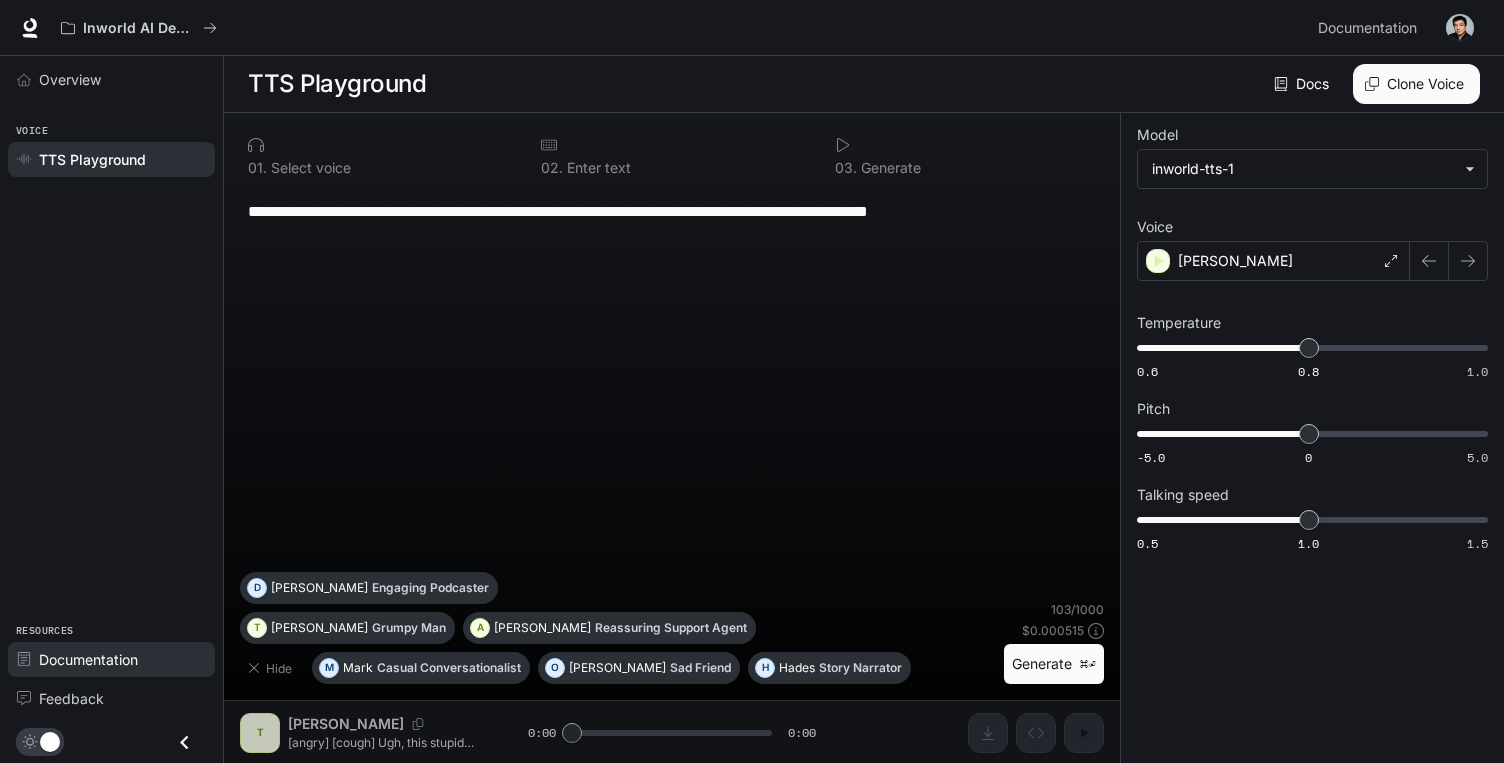 click on "Documentation" at bounding box center [88, 659] 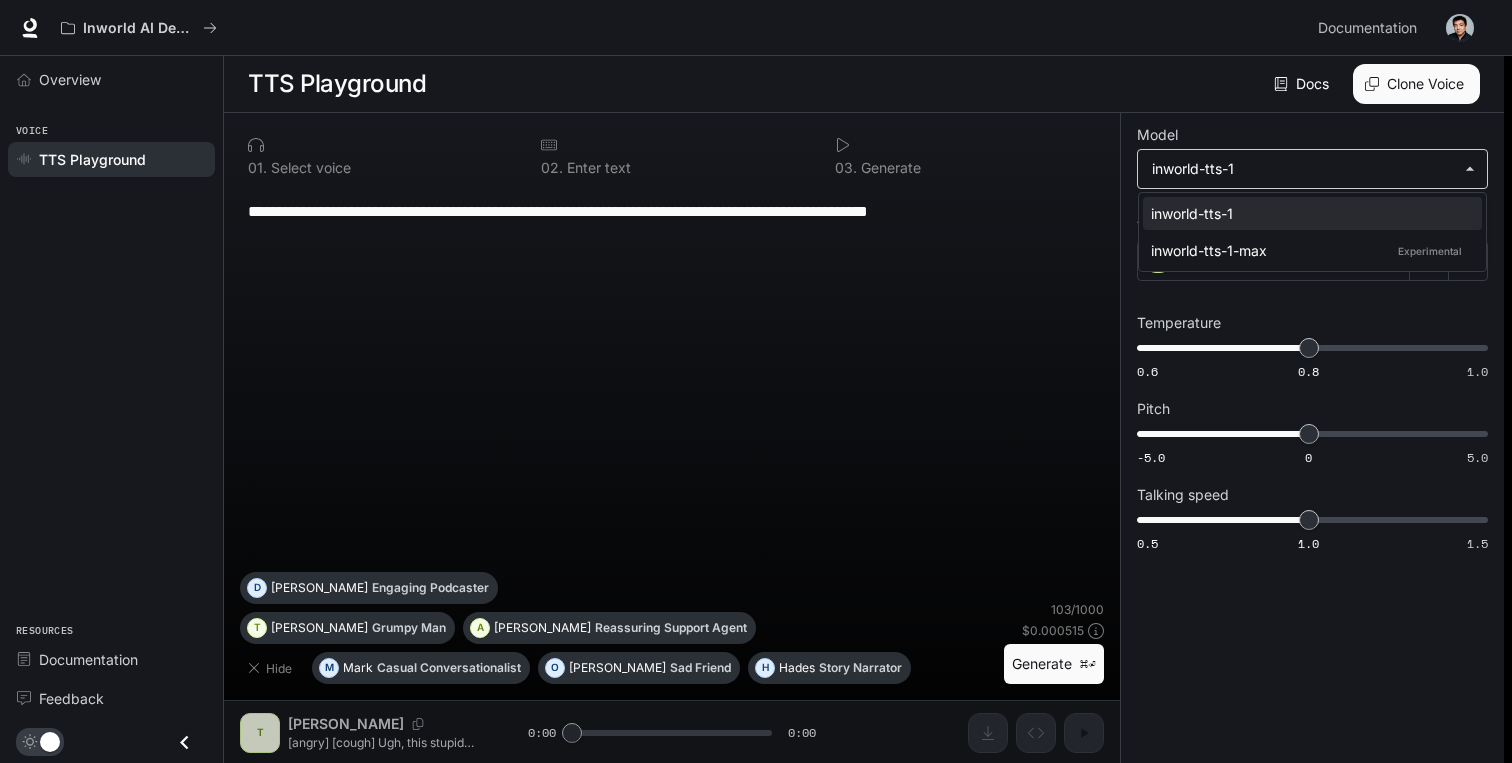 click on "**********" at bounding box center (756, 382) 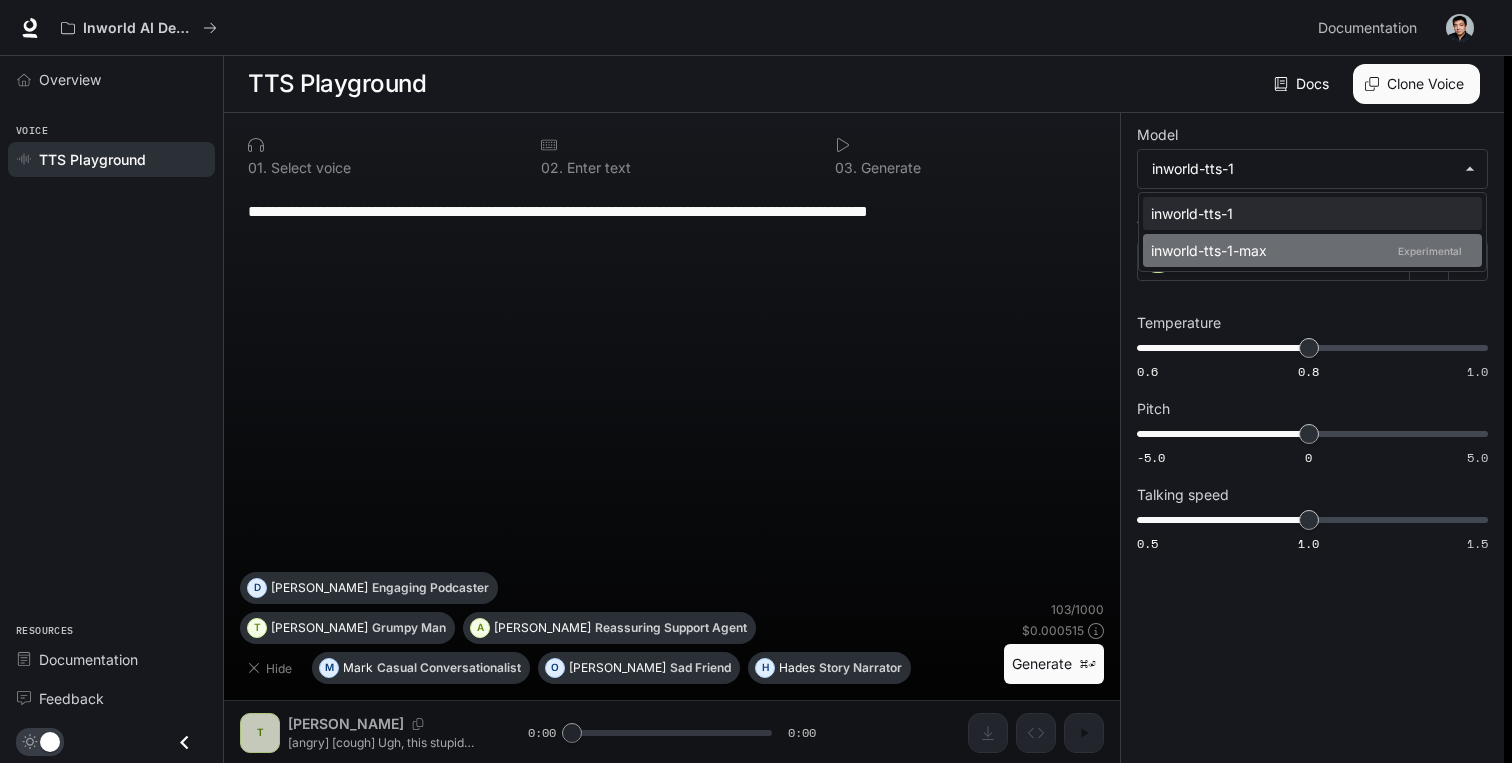 click on "inworld-tts-1-max Experimental" at bounding box center [1308, 250] 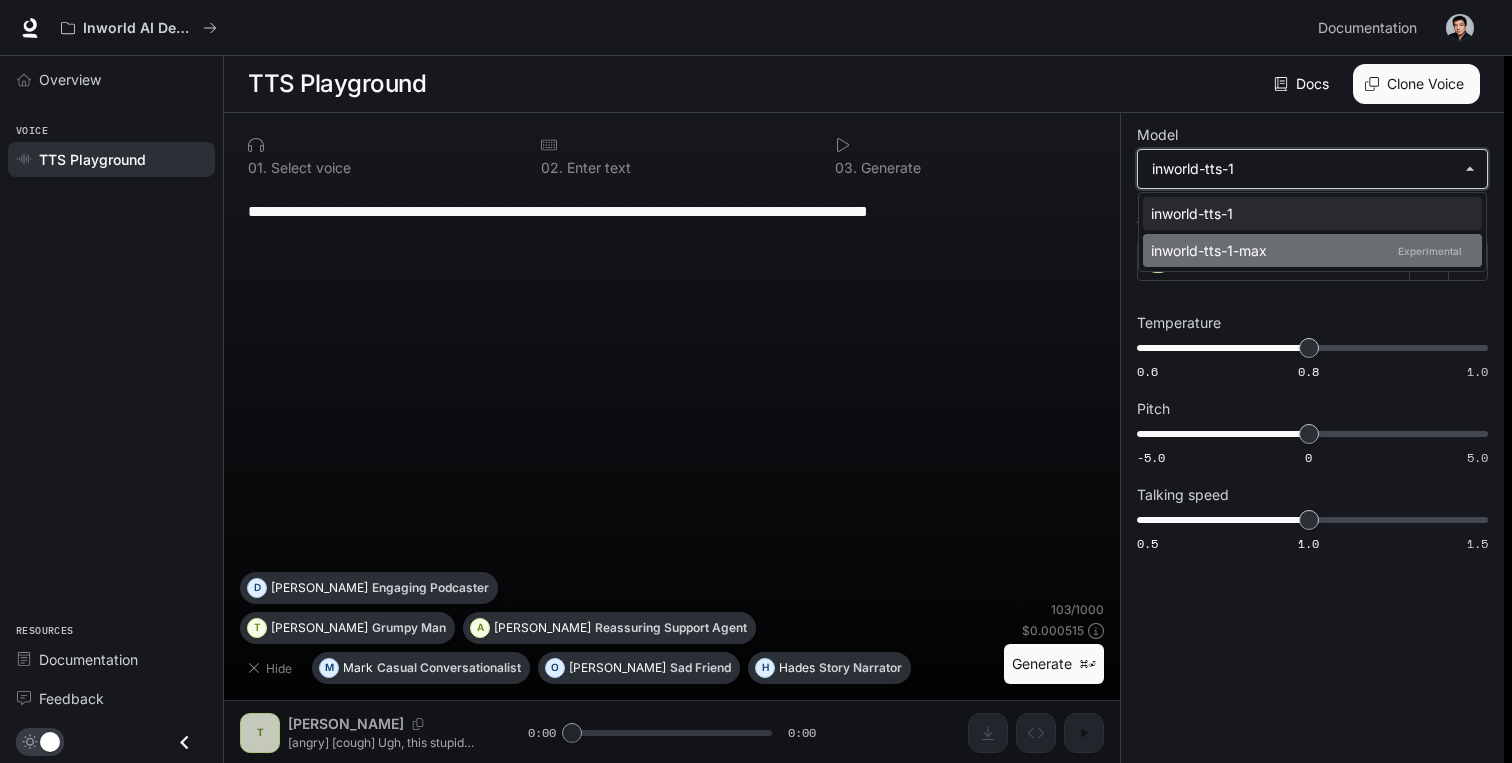 type on "**********" 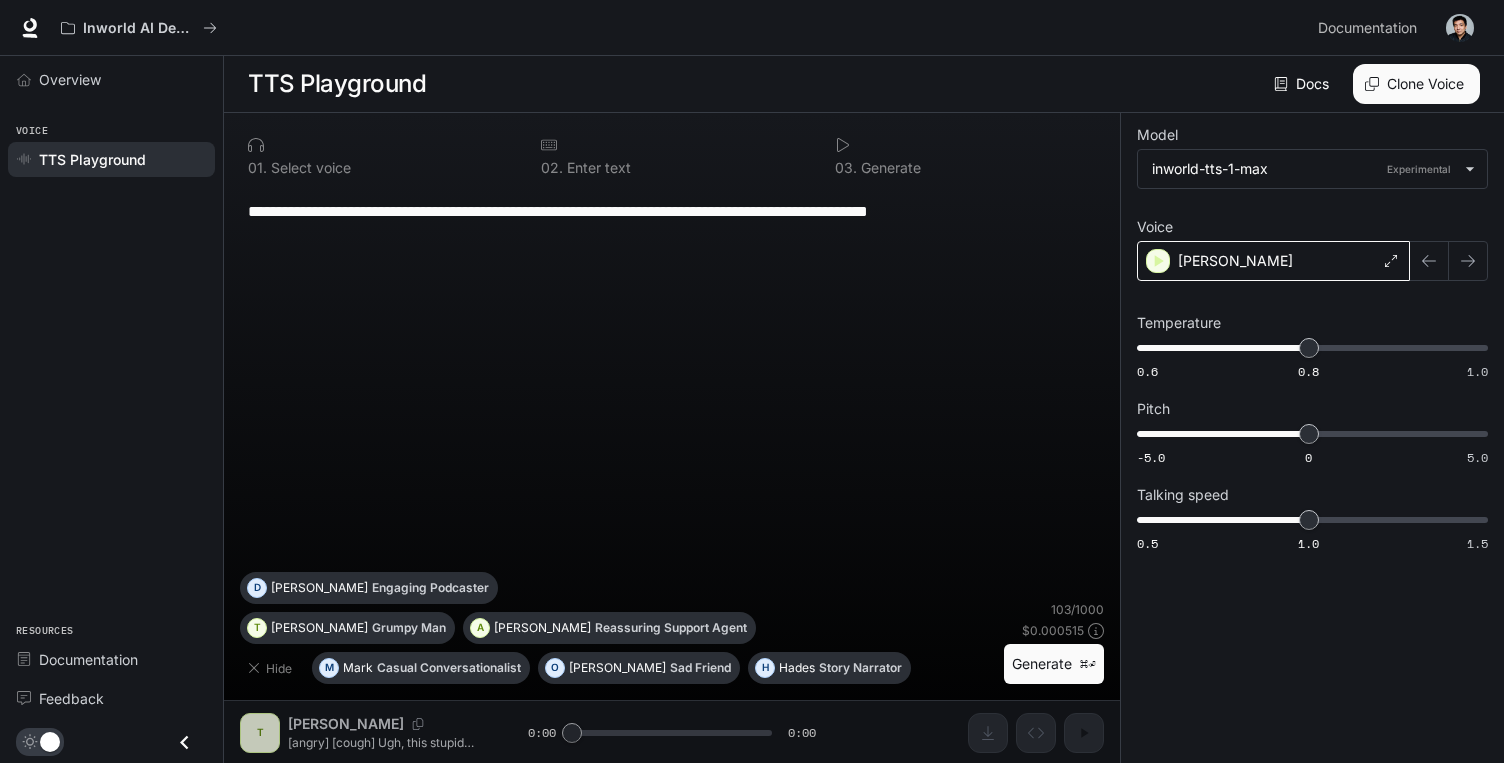click on "[PERSON_NAME]" at bounding box center [1235, 261] 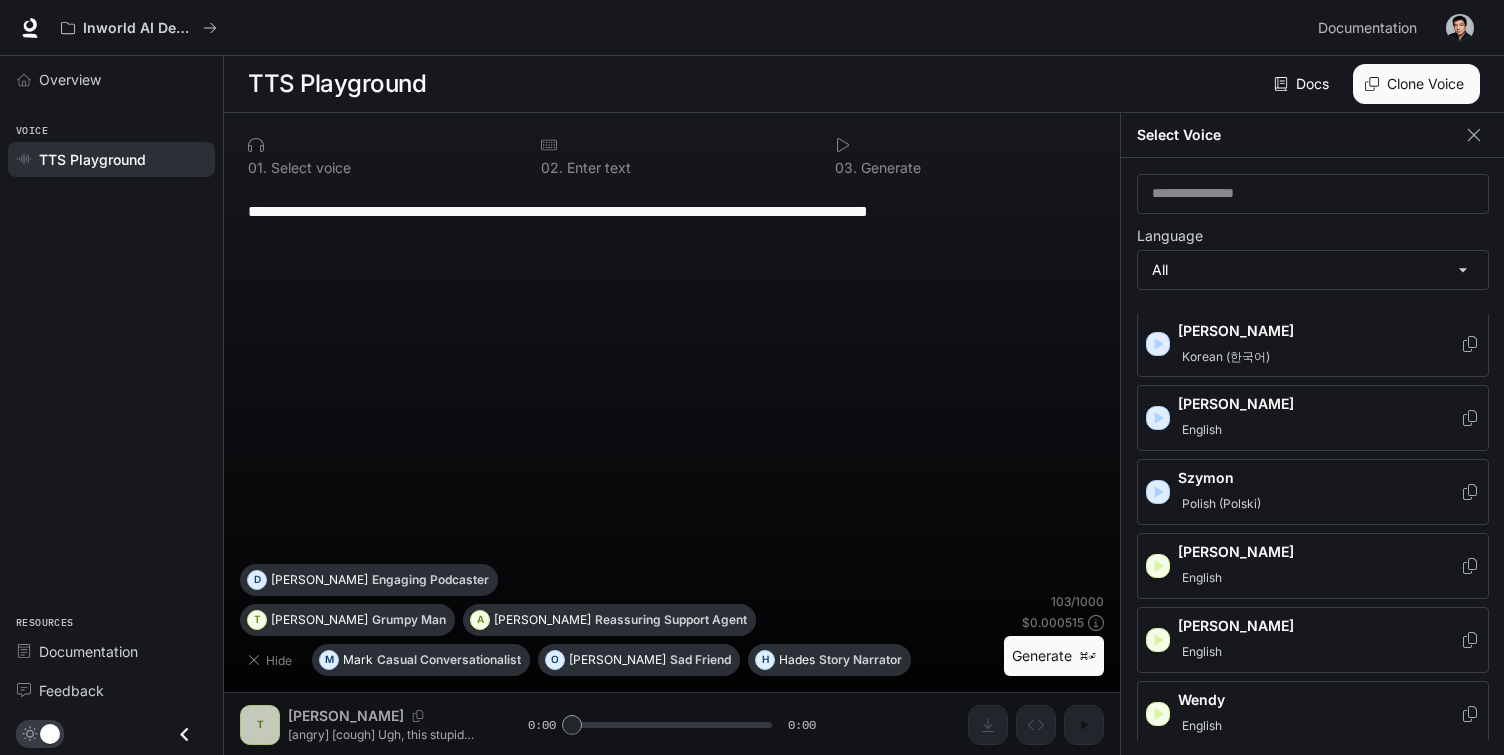 scroll, scrollTop: 3292, scrollLeft: 0, axis: vertical 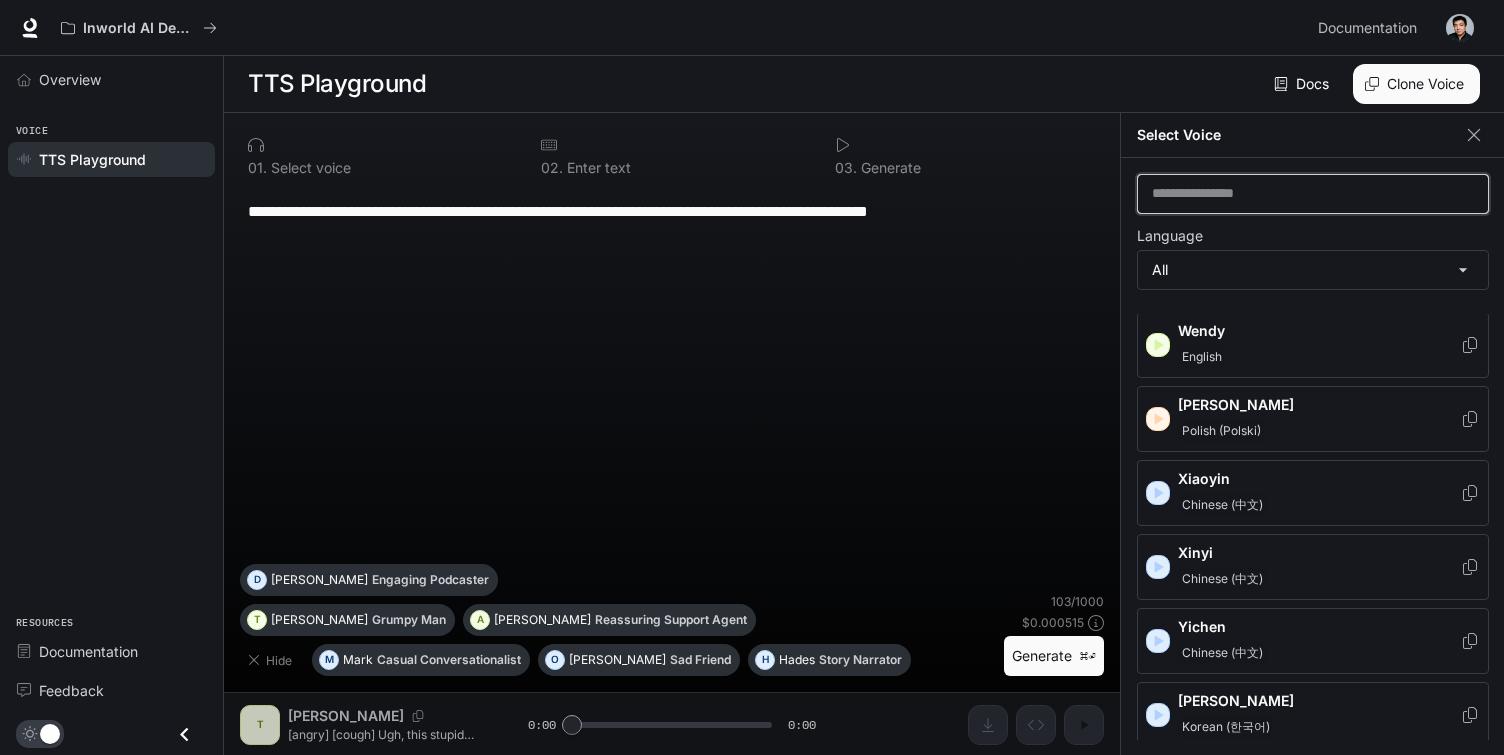 click at bounding box center [1313, 194] 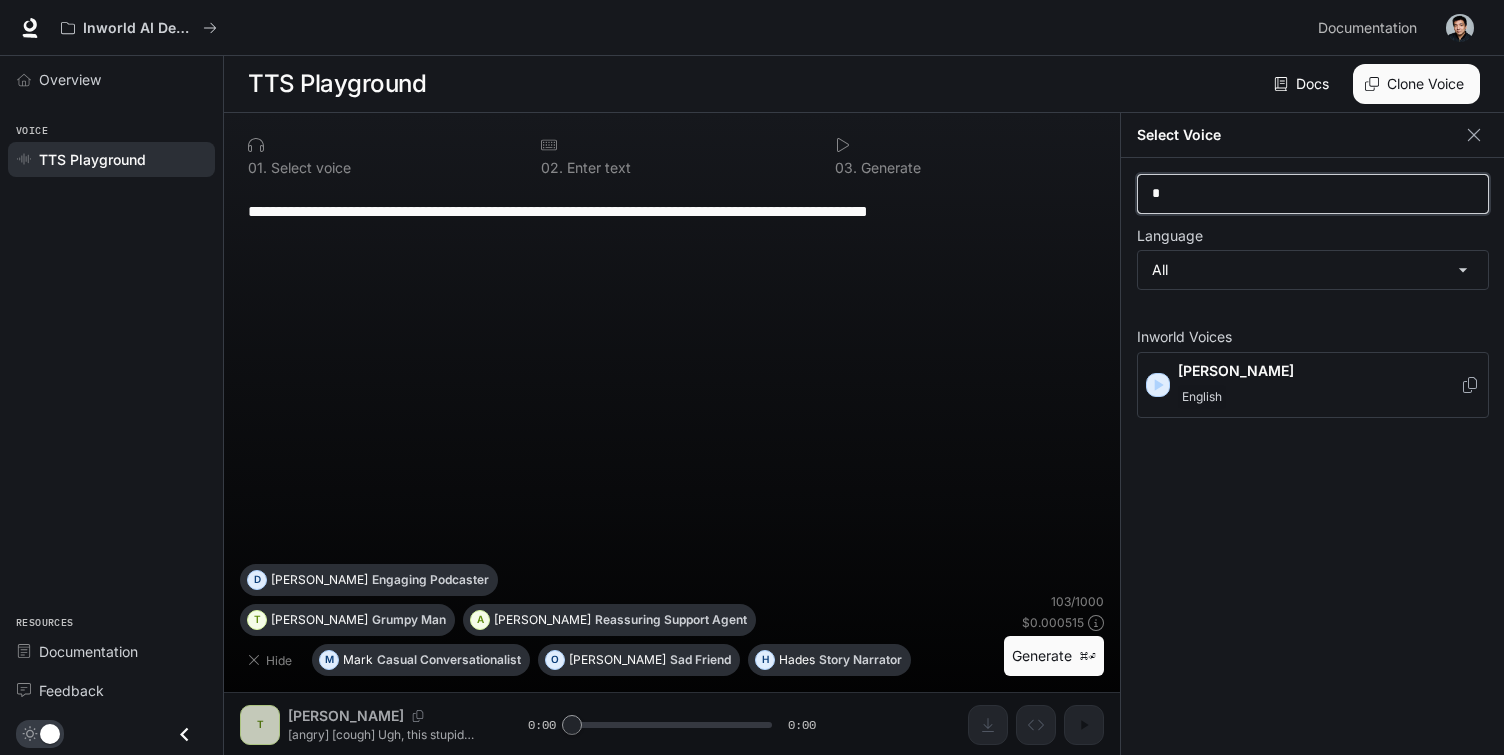scroll, scrollTop: 0, scrollLeft: 0, axis: both 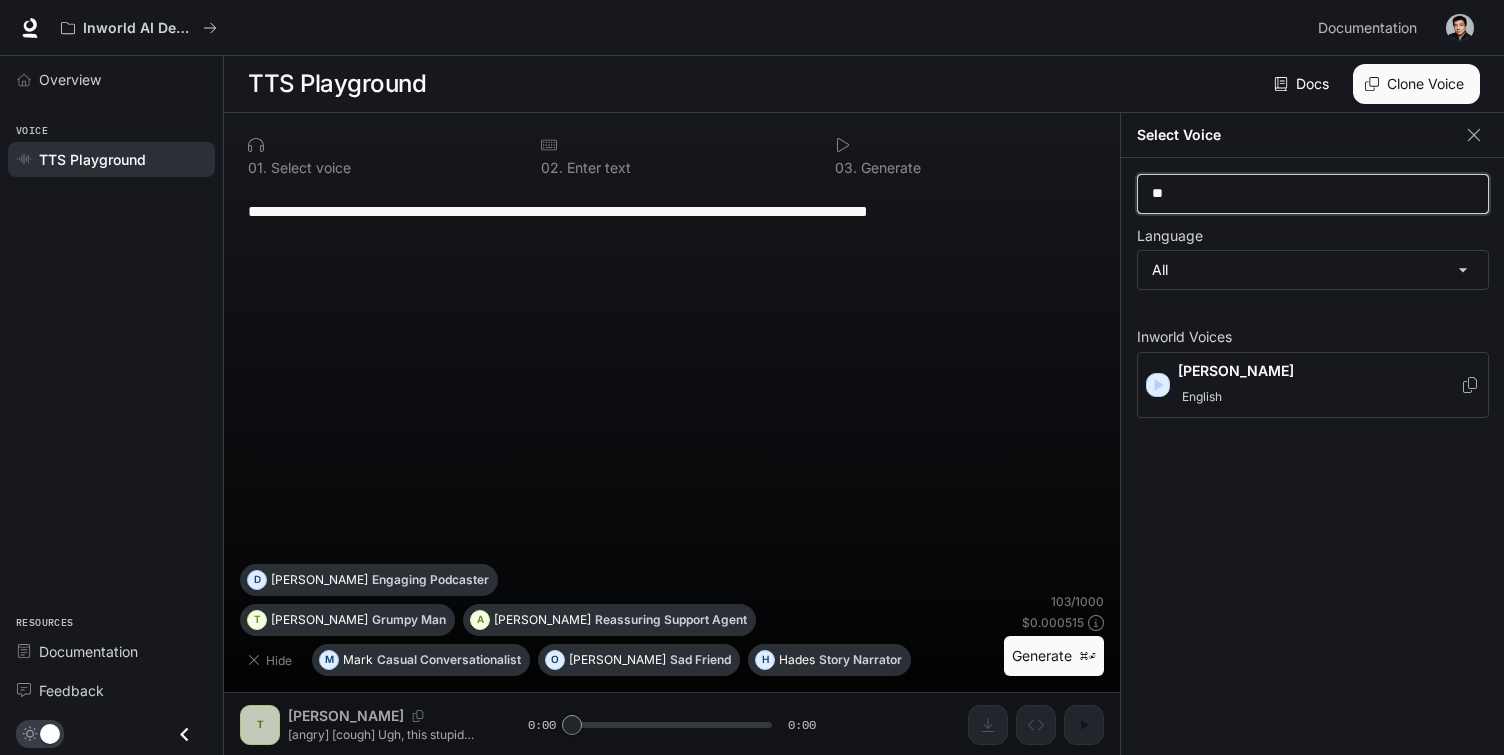 type on "***" 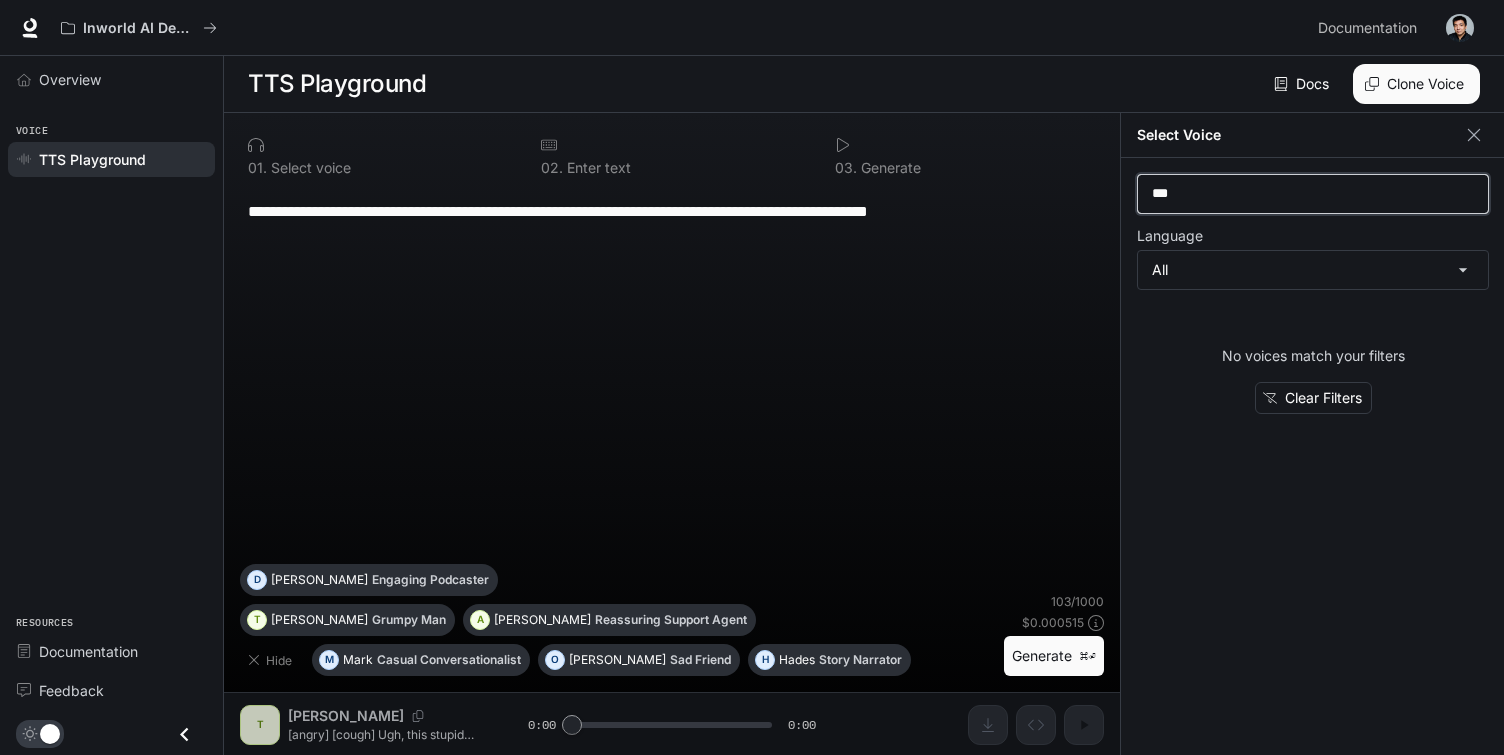 type 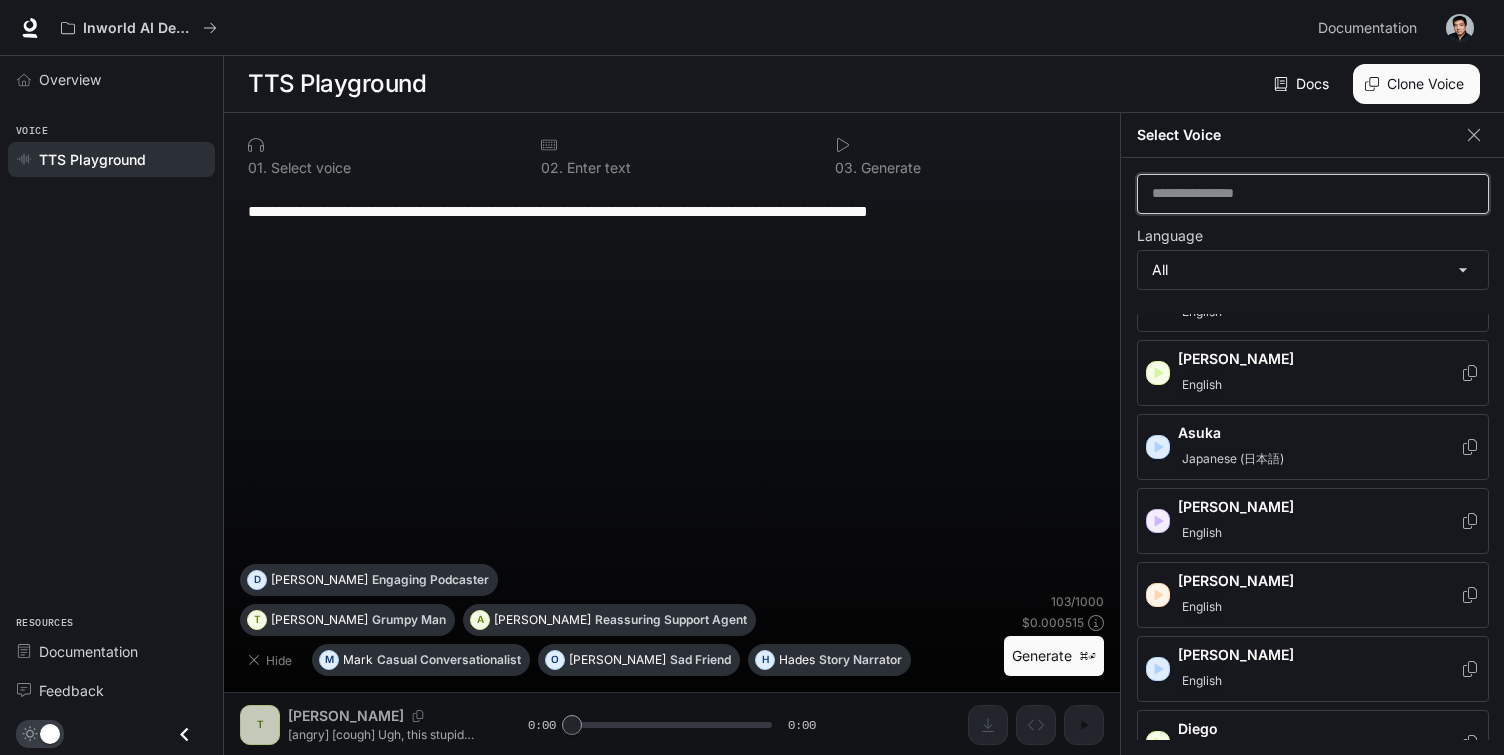 scroll, scrollTop: 0, scrollLeft: 0, axis: both 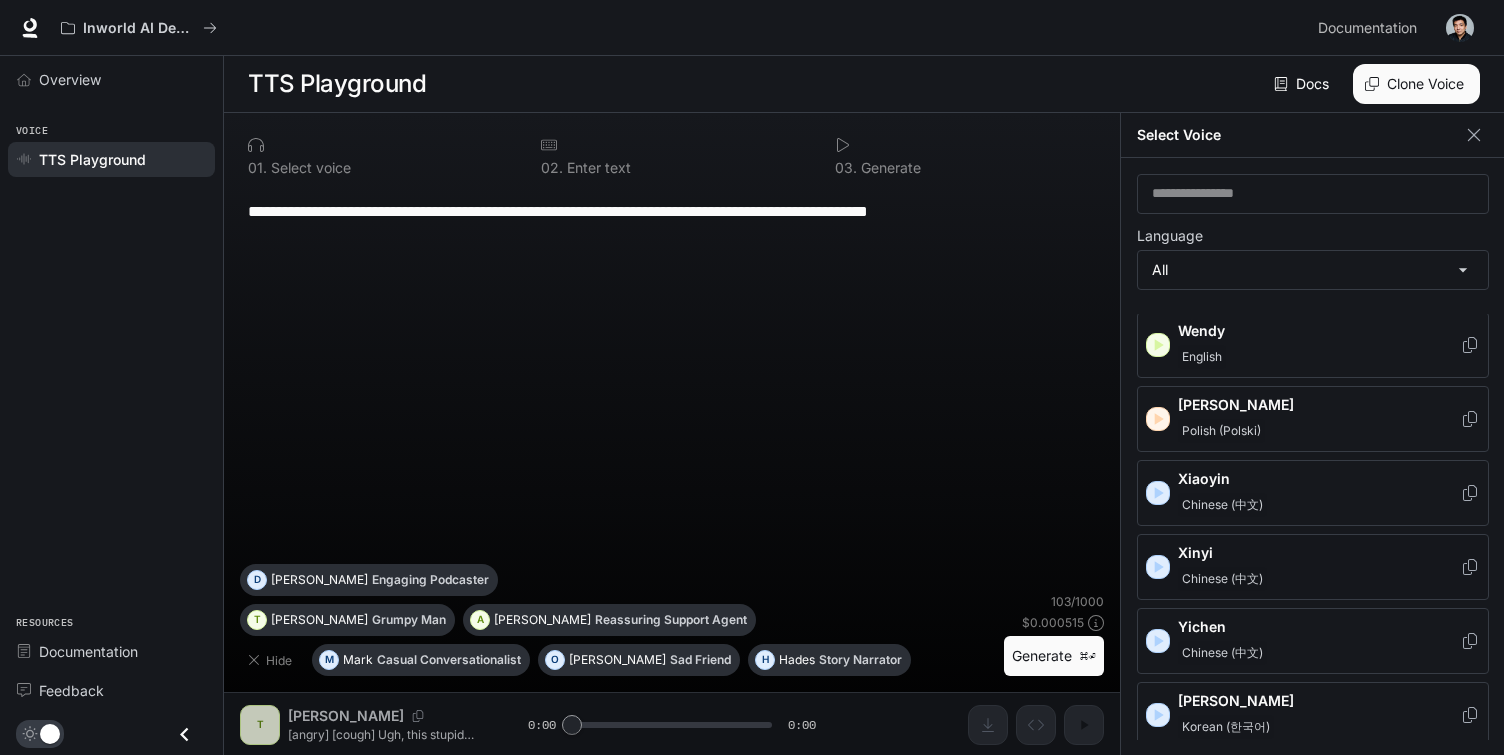 click on "Xinyi Chinese (中文)" at bounding box center (1319, 567) 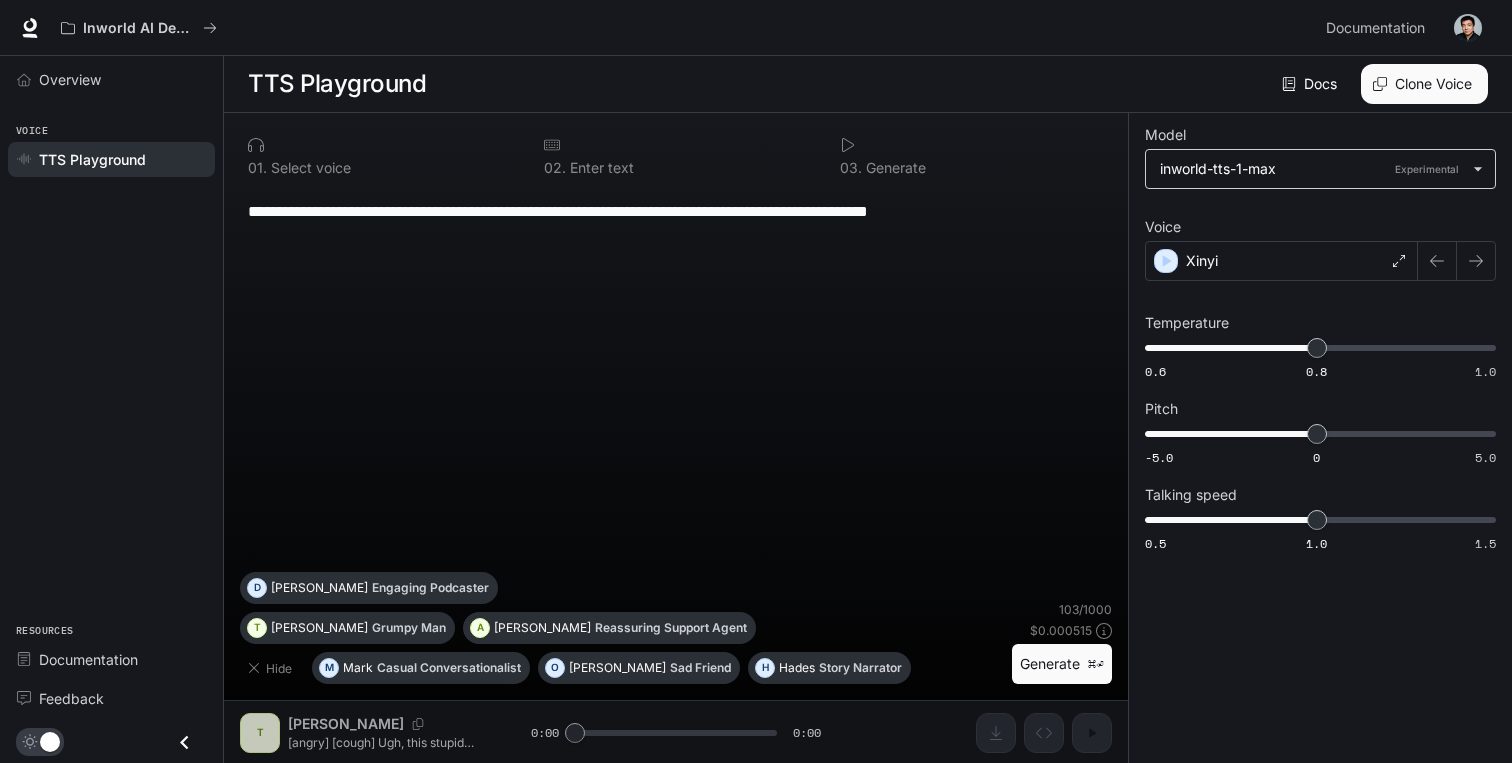 click on "**********" at bounding box center (756, 382) 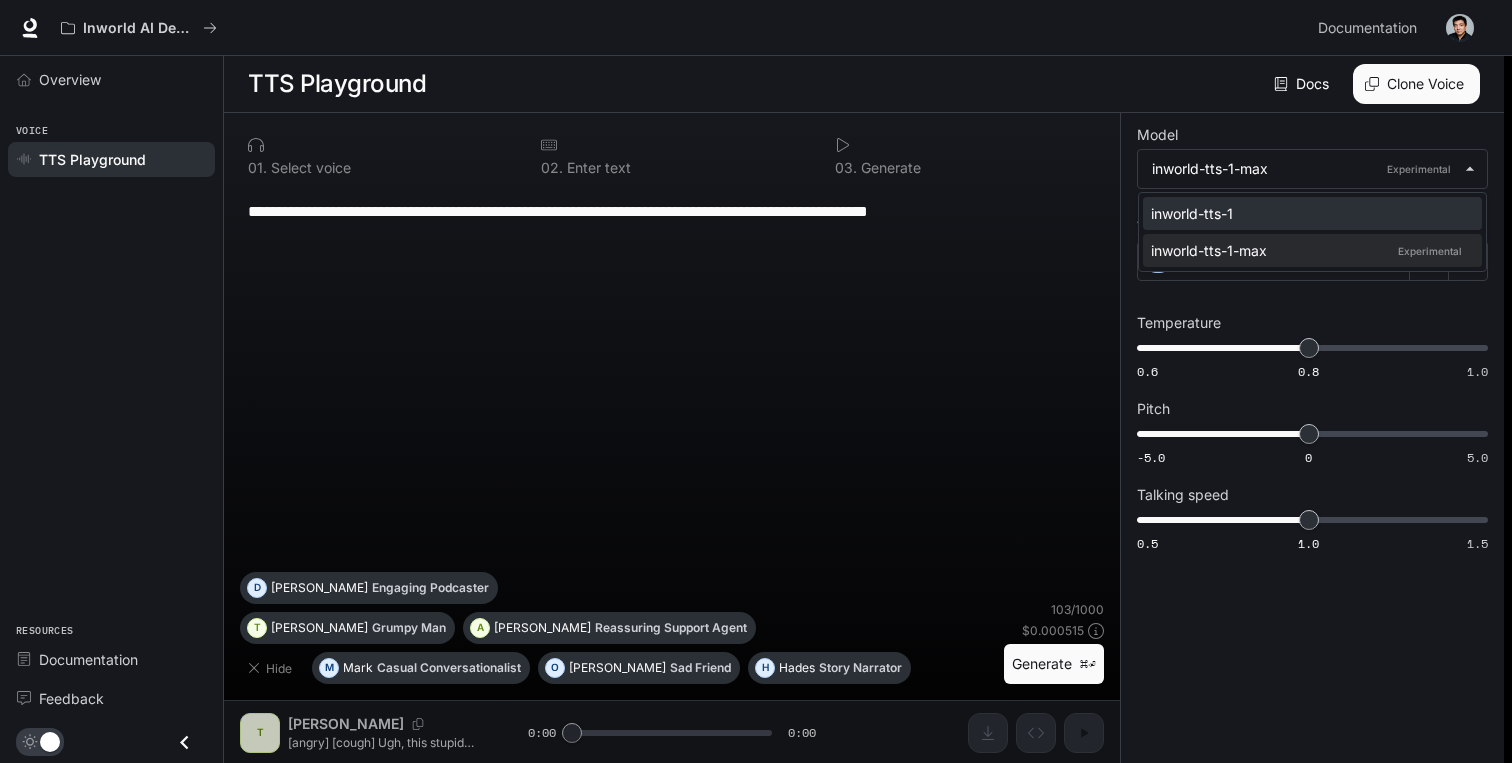 click on "inworld-tts-1" at bounding box center [1308, 213] 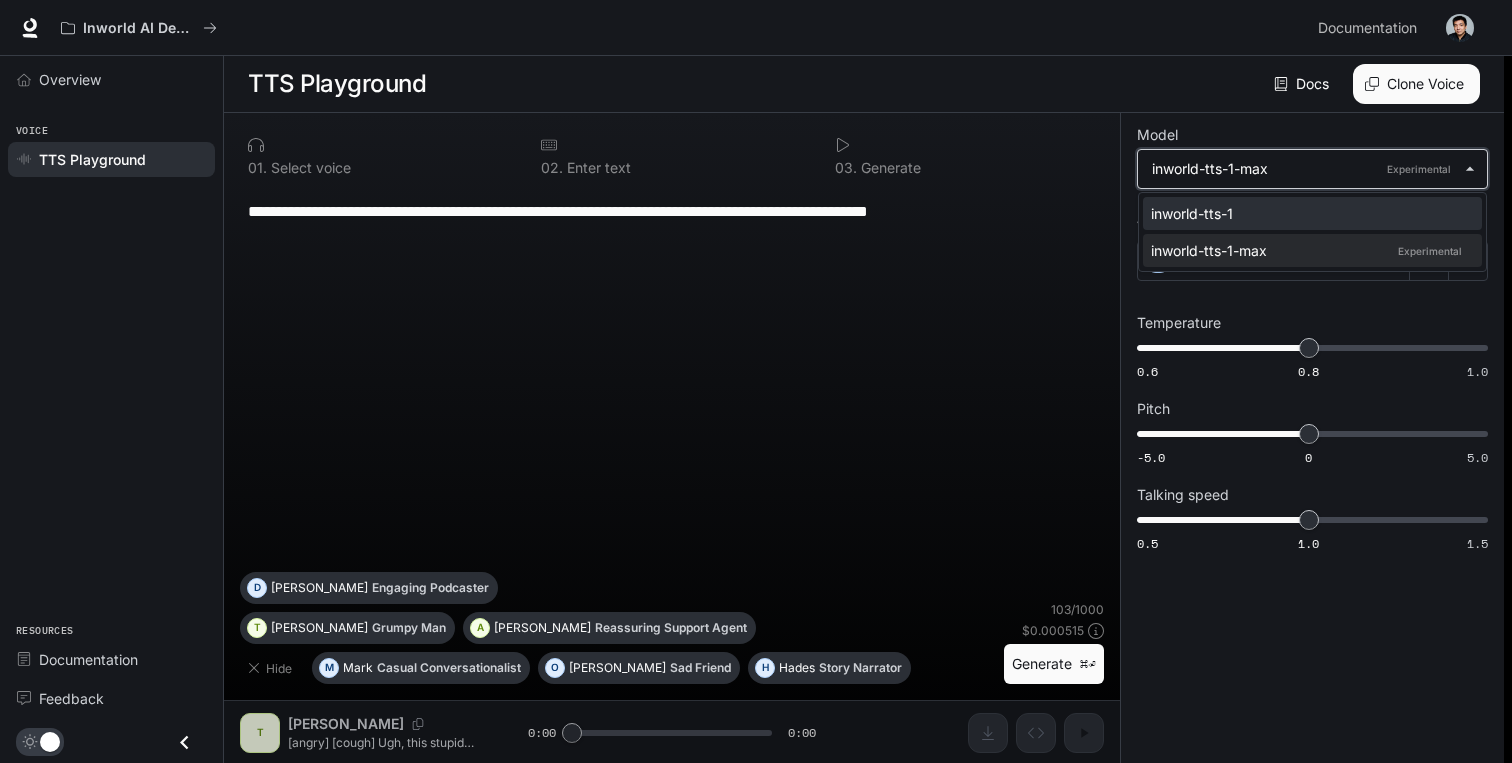 type on "**********" 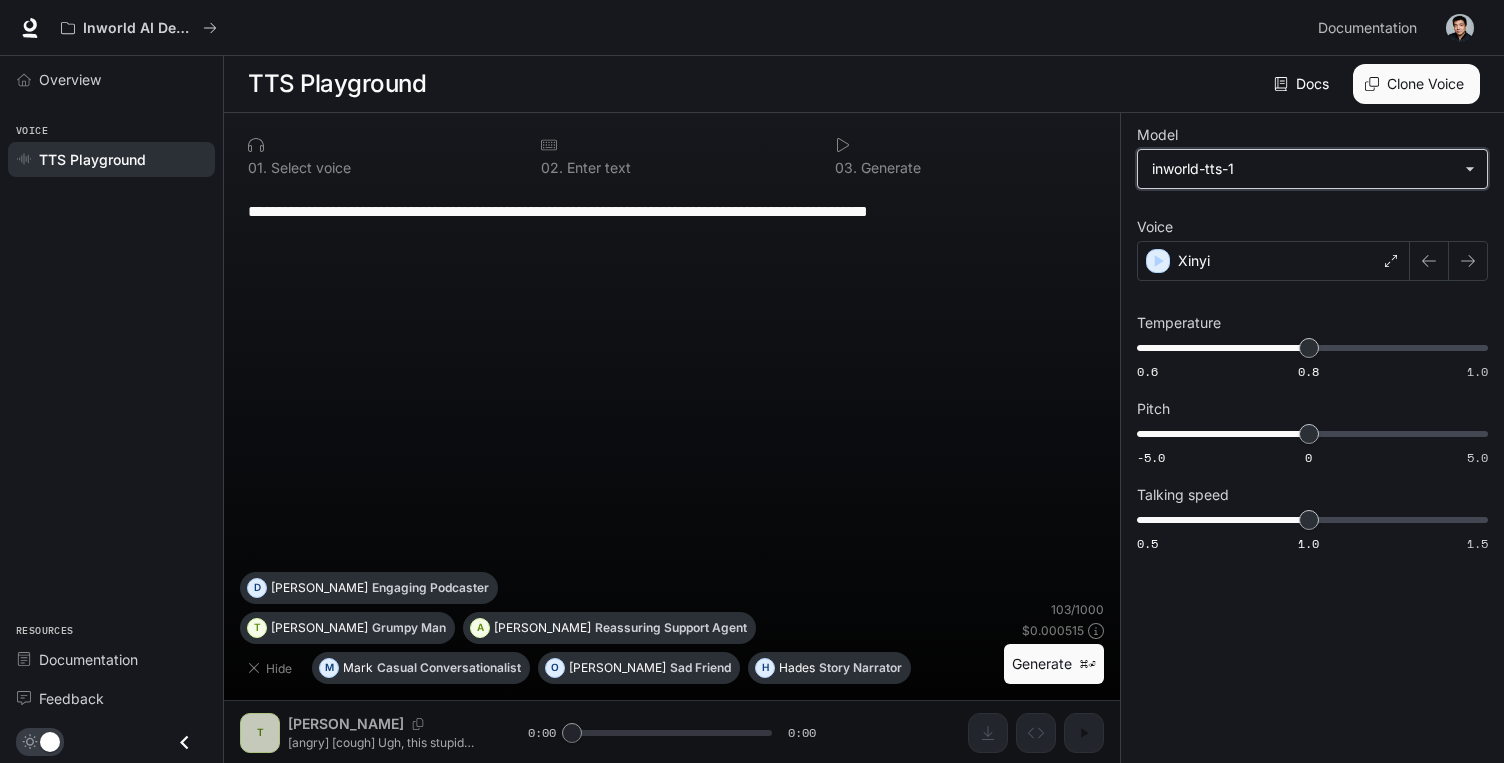scroll, scrollTop: 1, scrollLeft: 0, axis: vertical 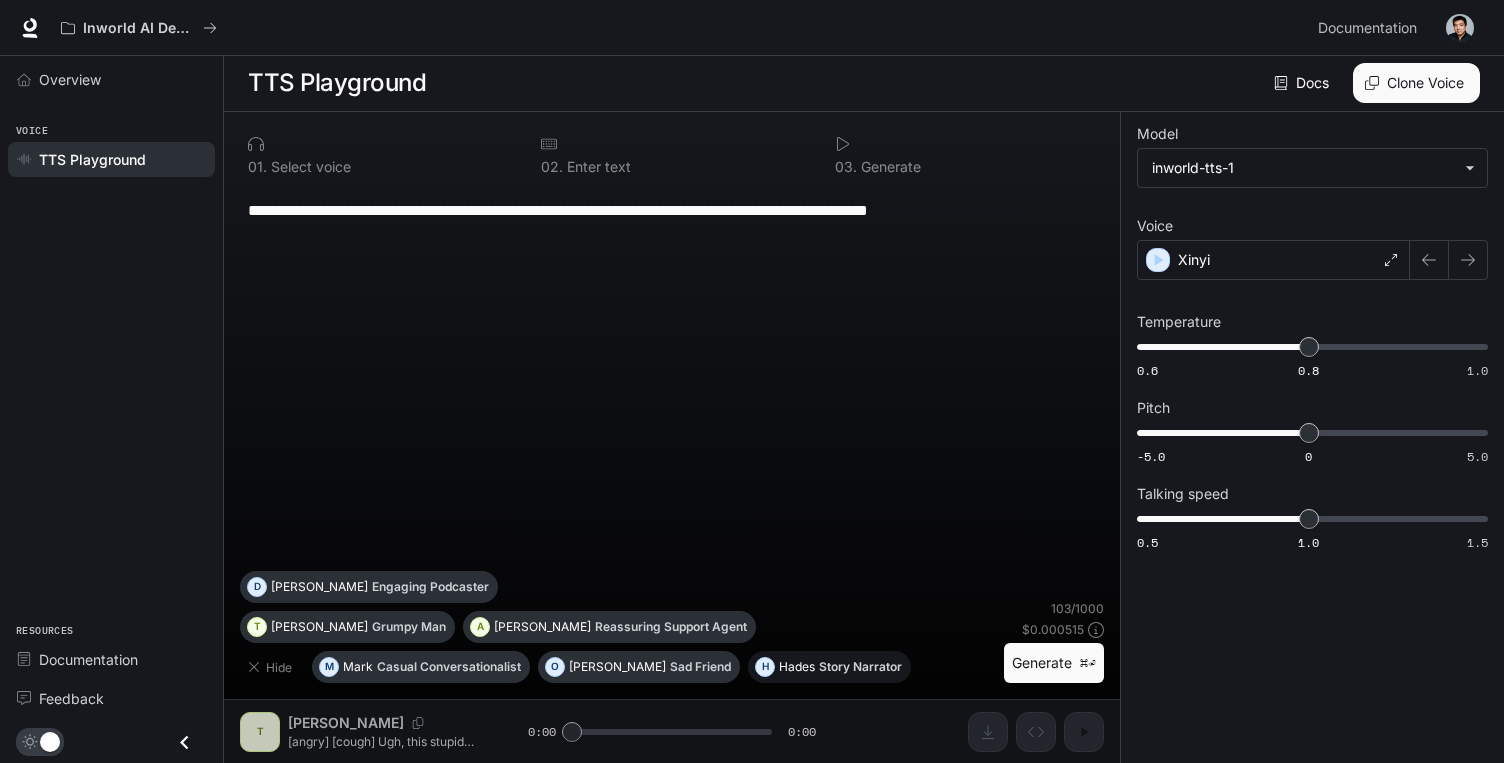 click on "H Hades Story Narrator" at bounding box center (829, 667) 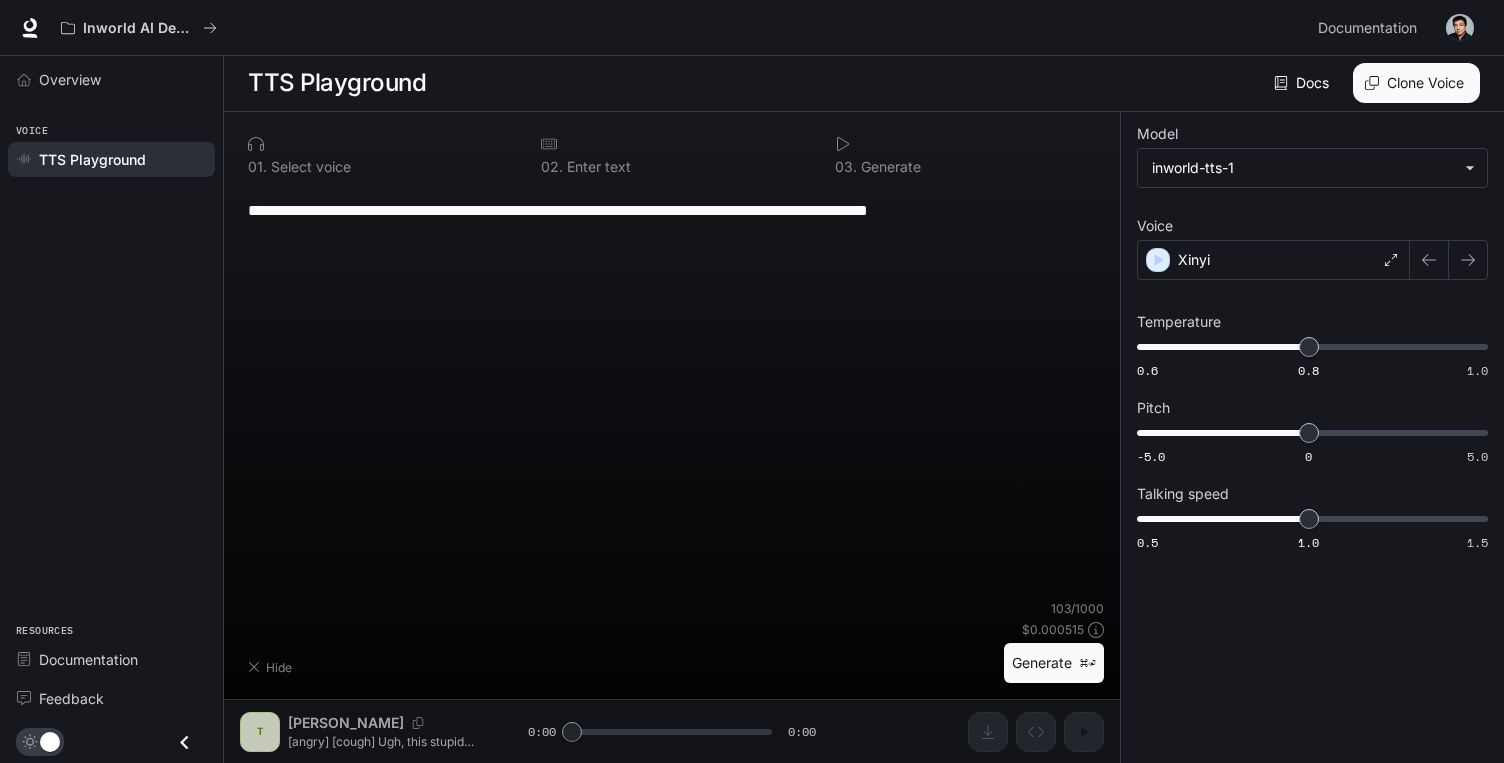type on "**********" 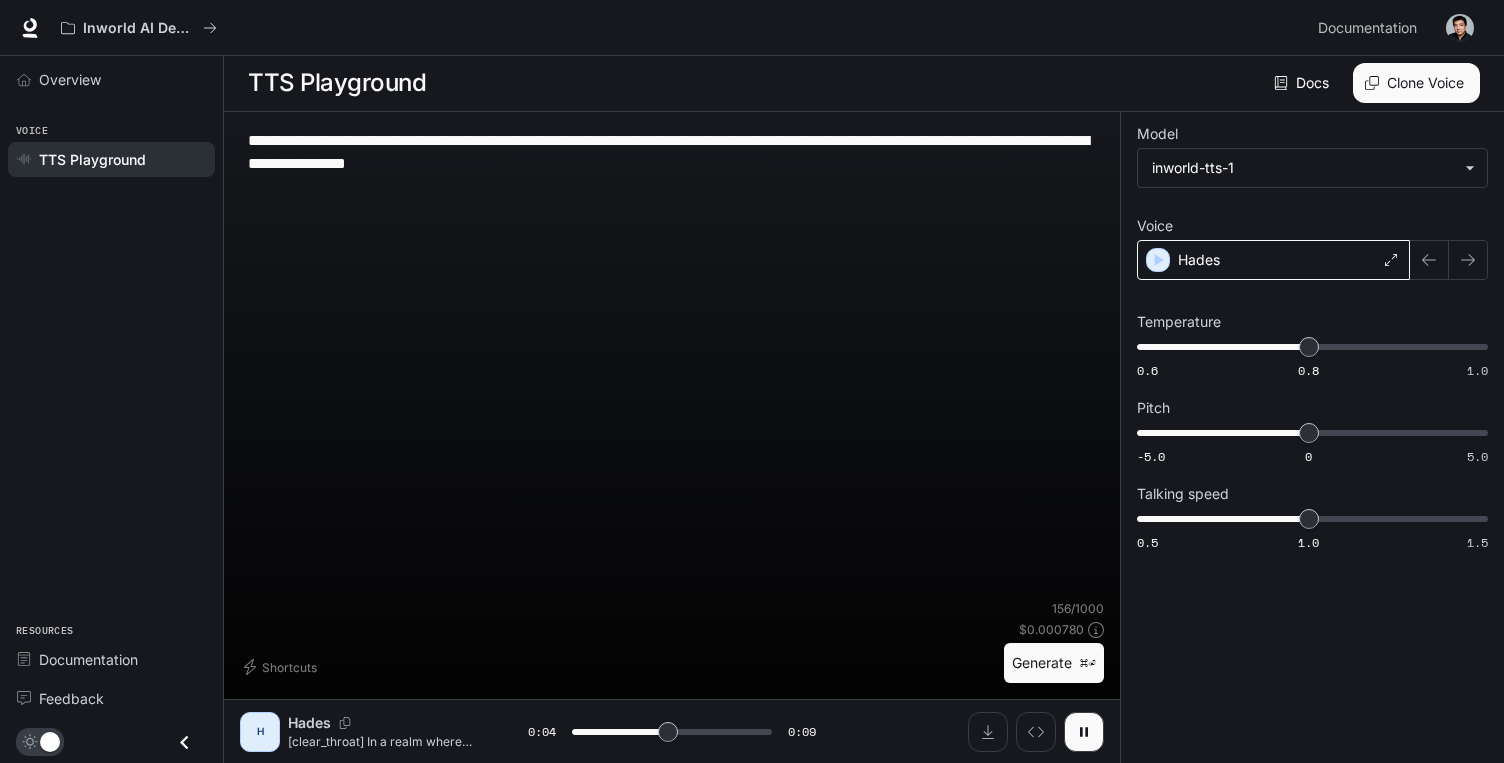 click on "Hades" at bounding box center (1273, 260) 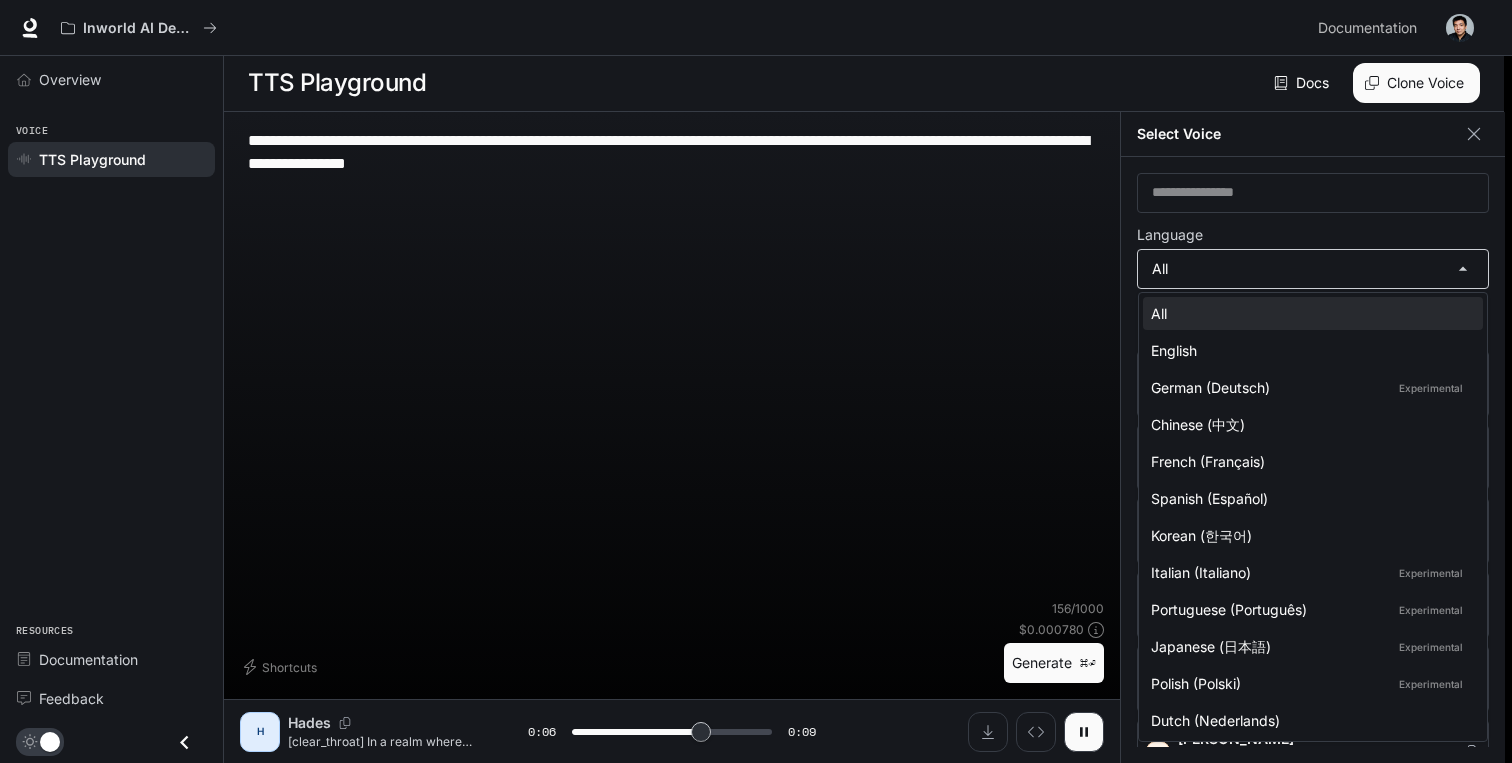 click on "**********" at bounding box center (756, 381) 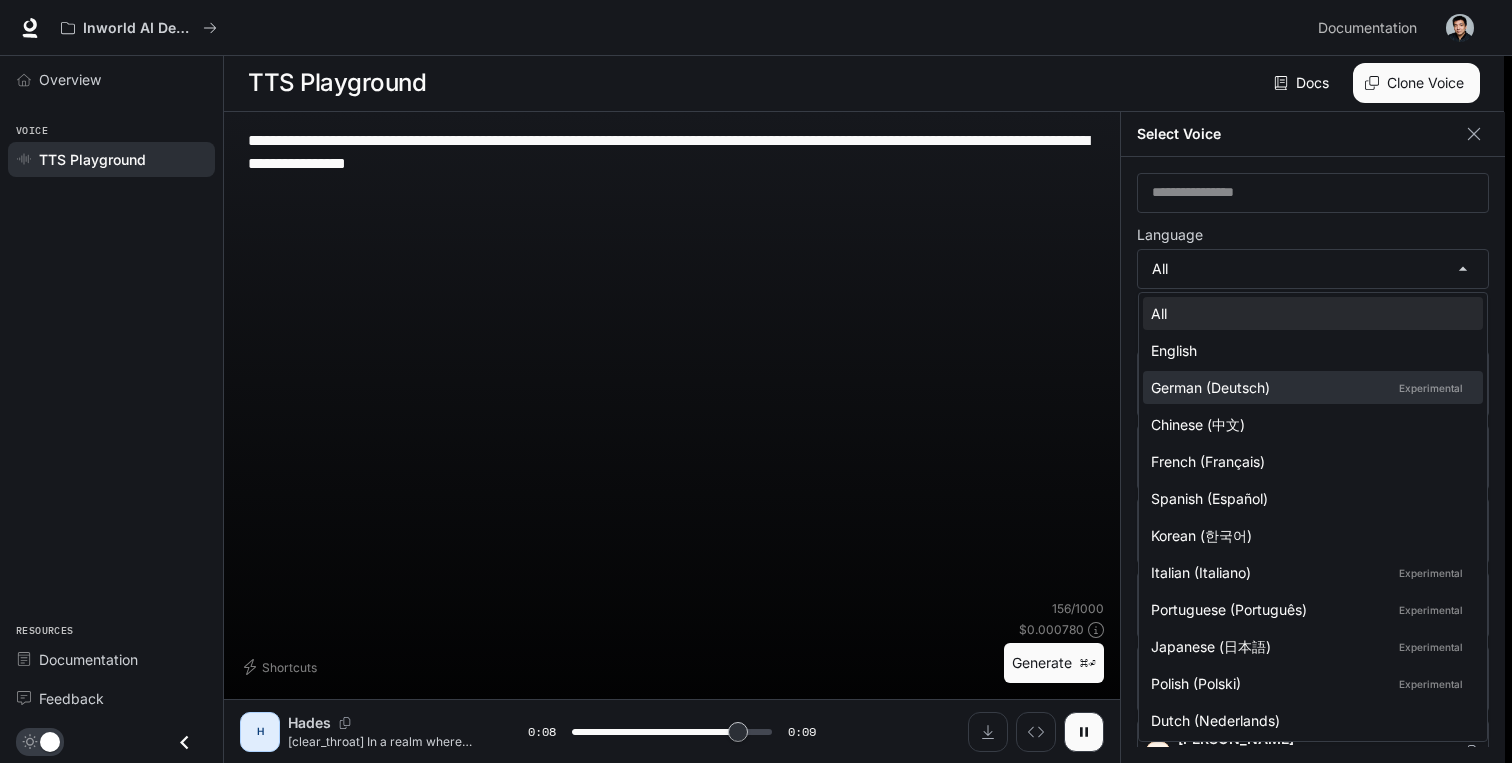click on "German (Deutsch) Experimental" at bounding box center [1309, 387] 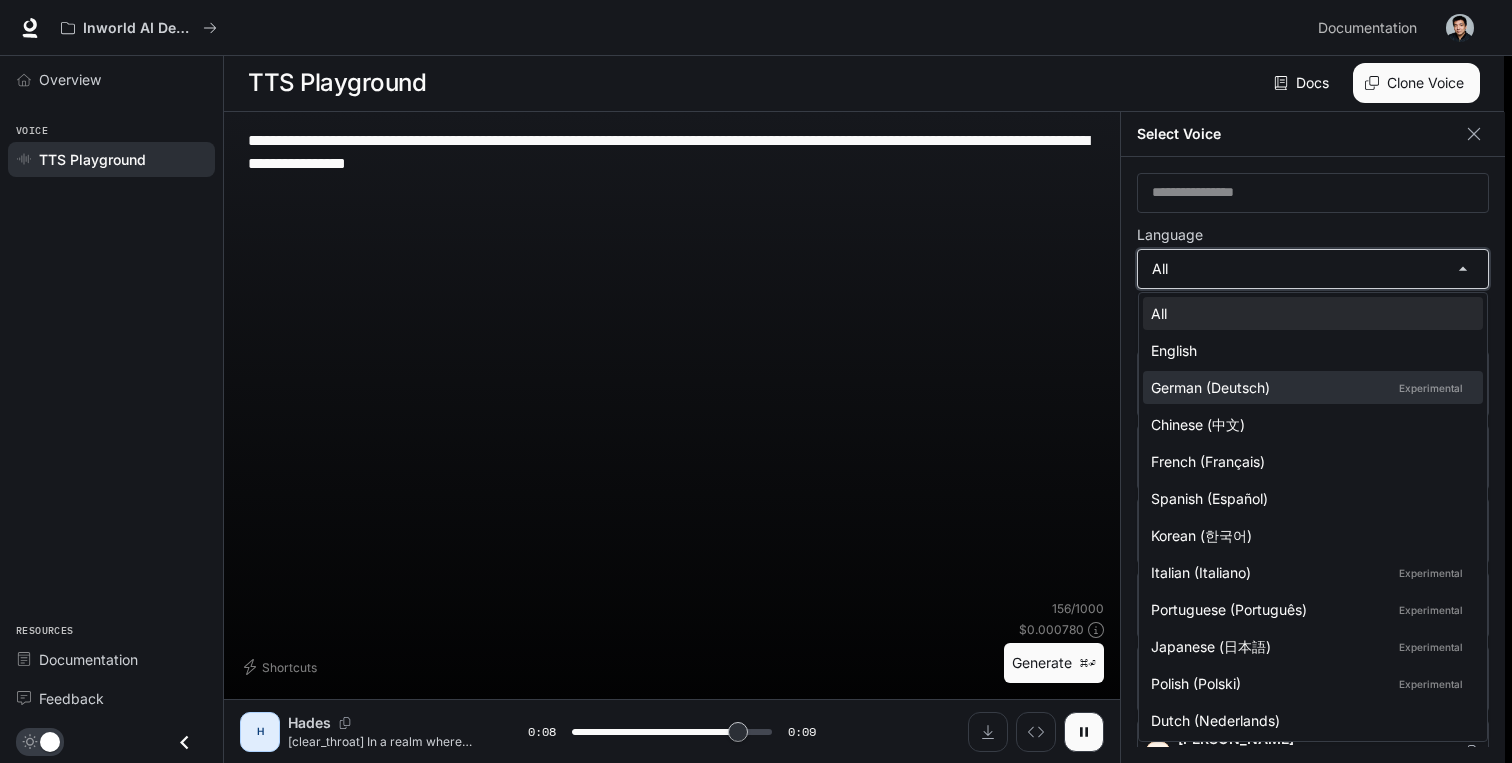 type on "***" 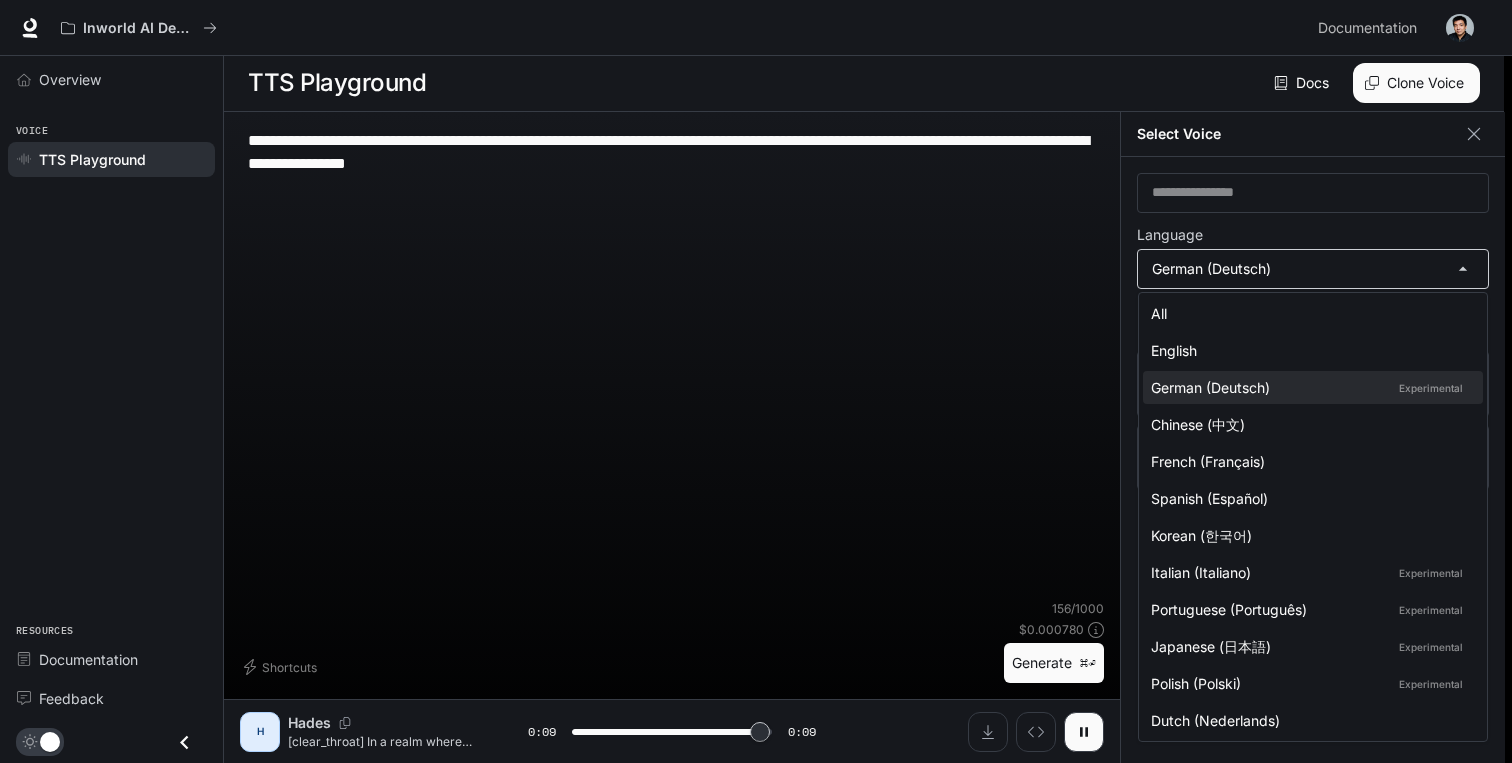 click on "**********" at bounding box center [756, 381] 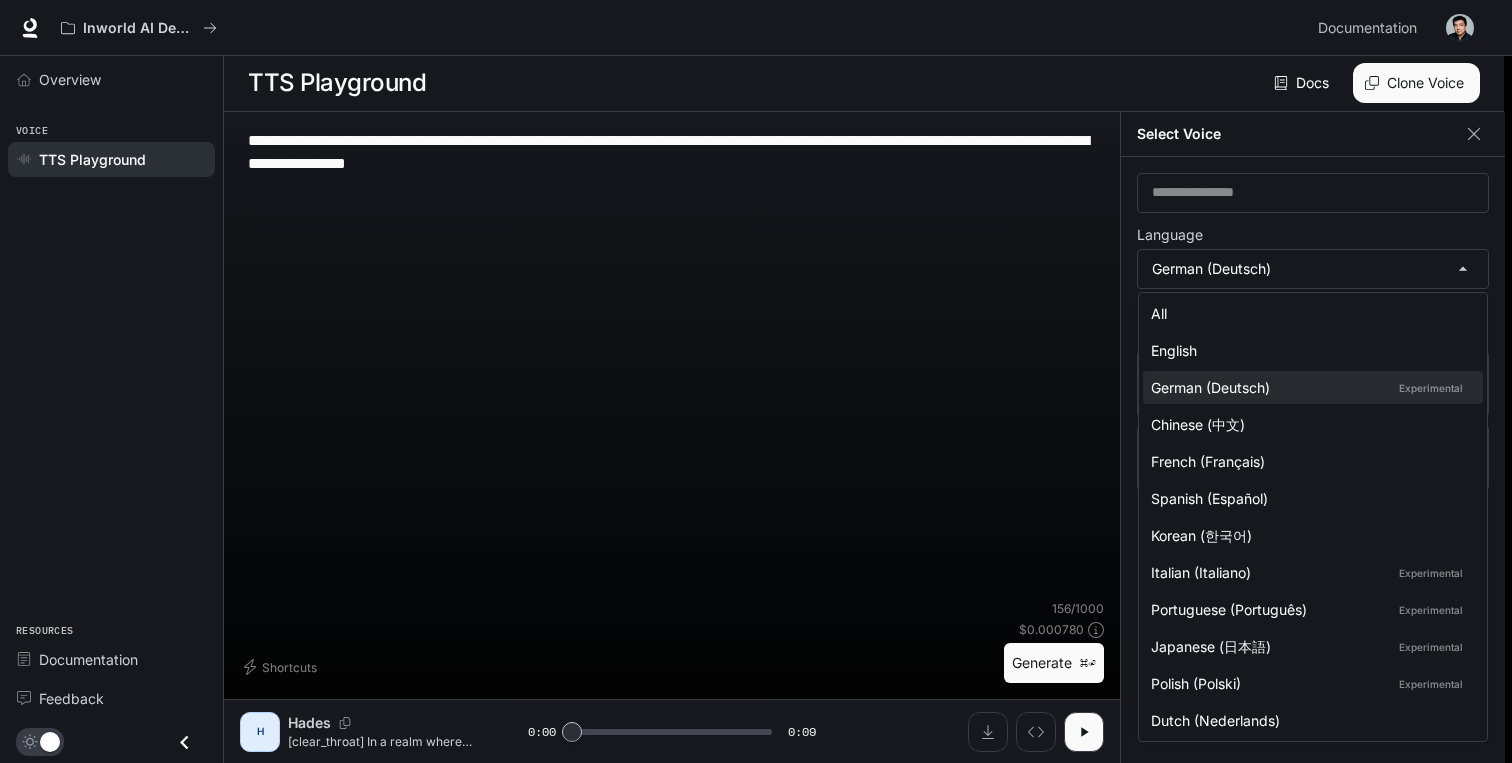 click at bounding box center (756, 381) 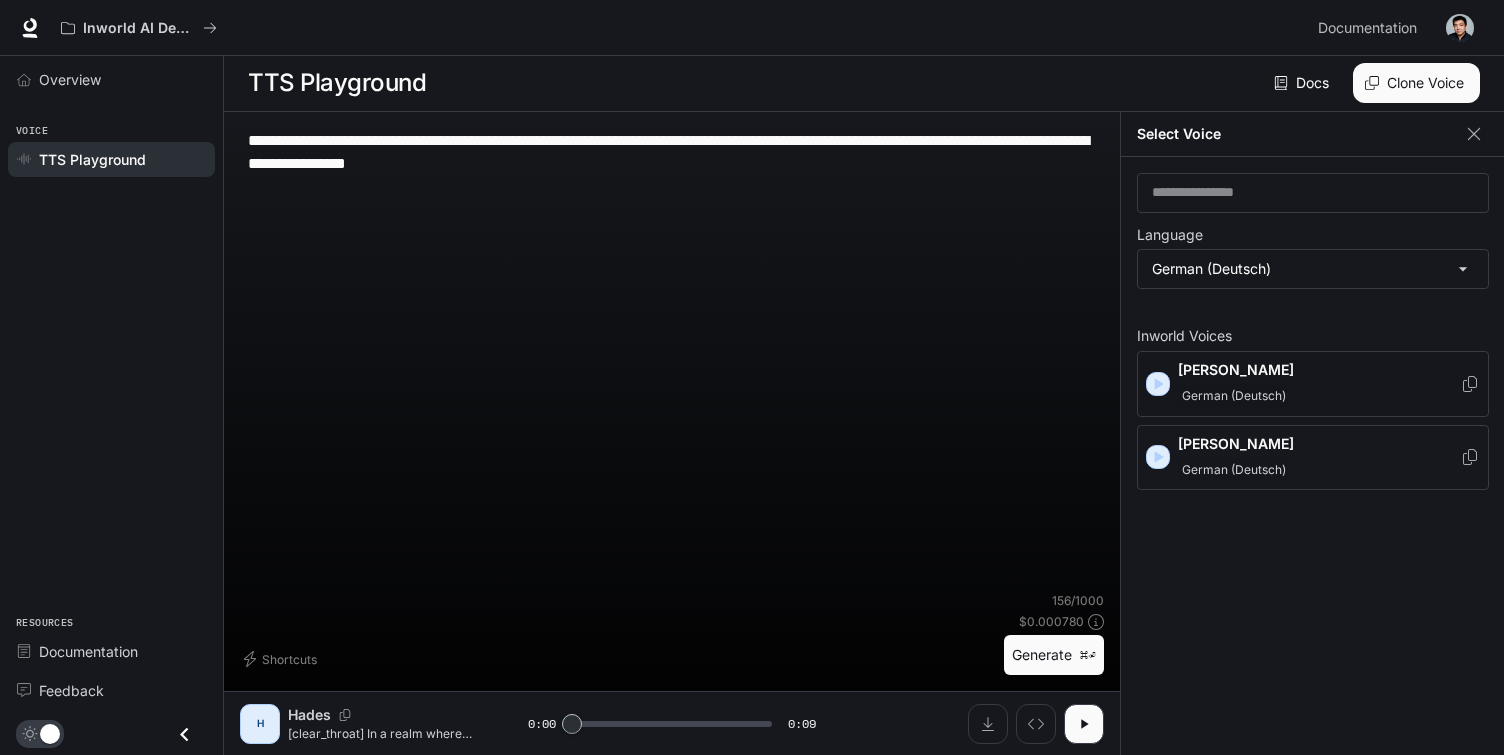 click on "[PERSON_NAME]" at bounding box center (1319, 370) 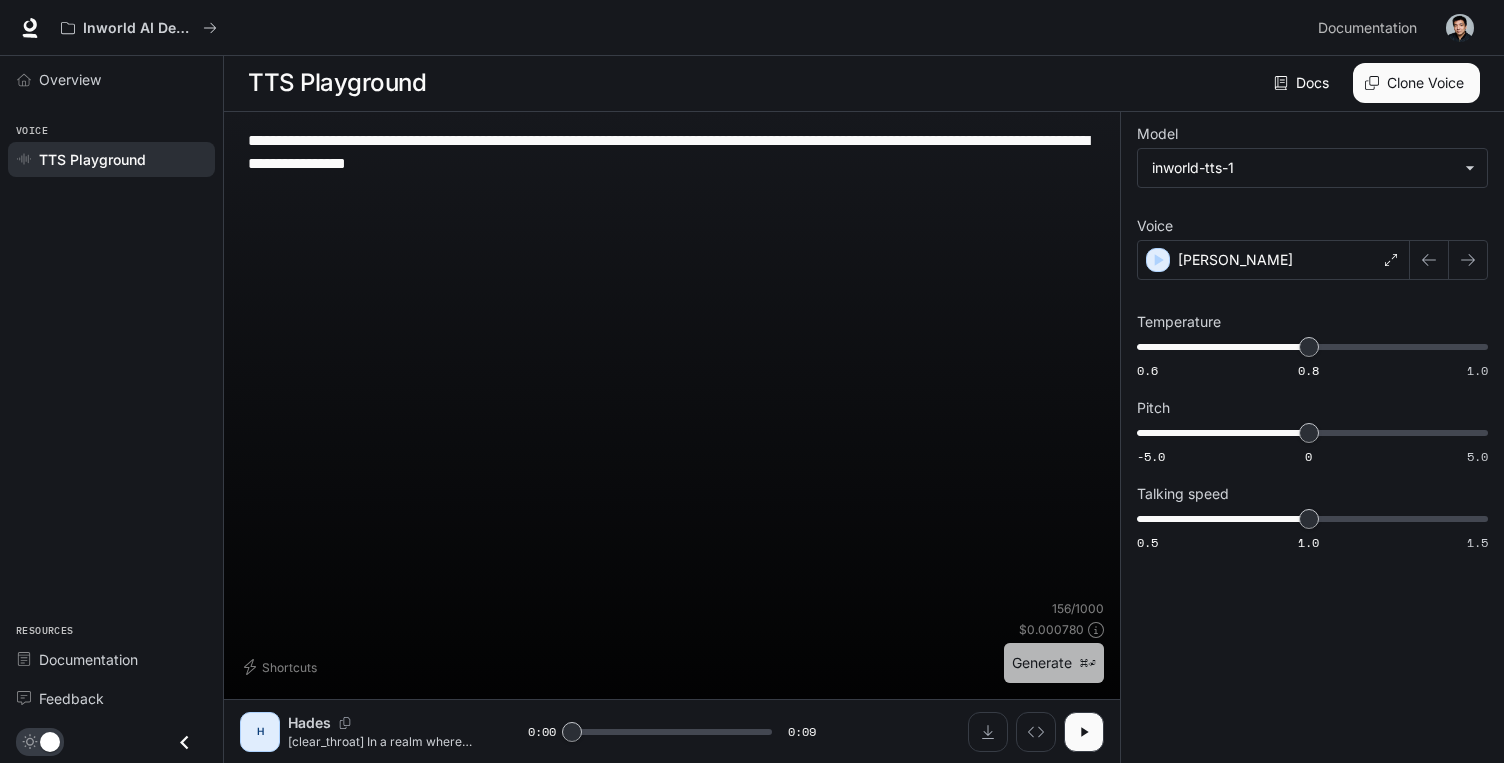 click on "Generate ⌘⏎" at bounding box center [1054, 663] 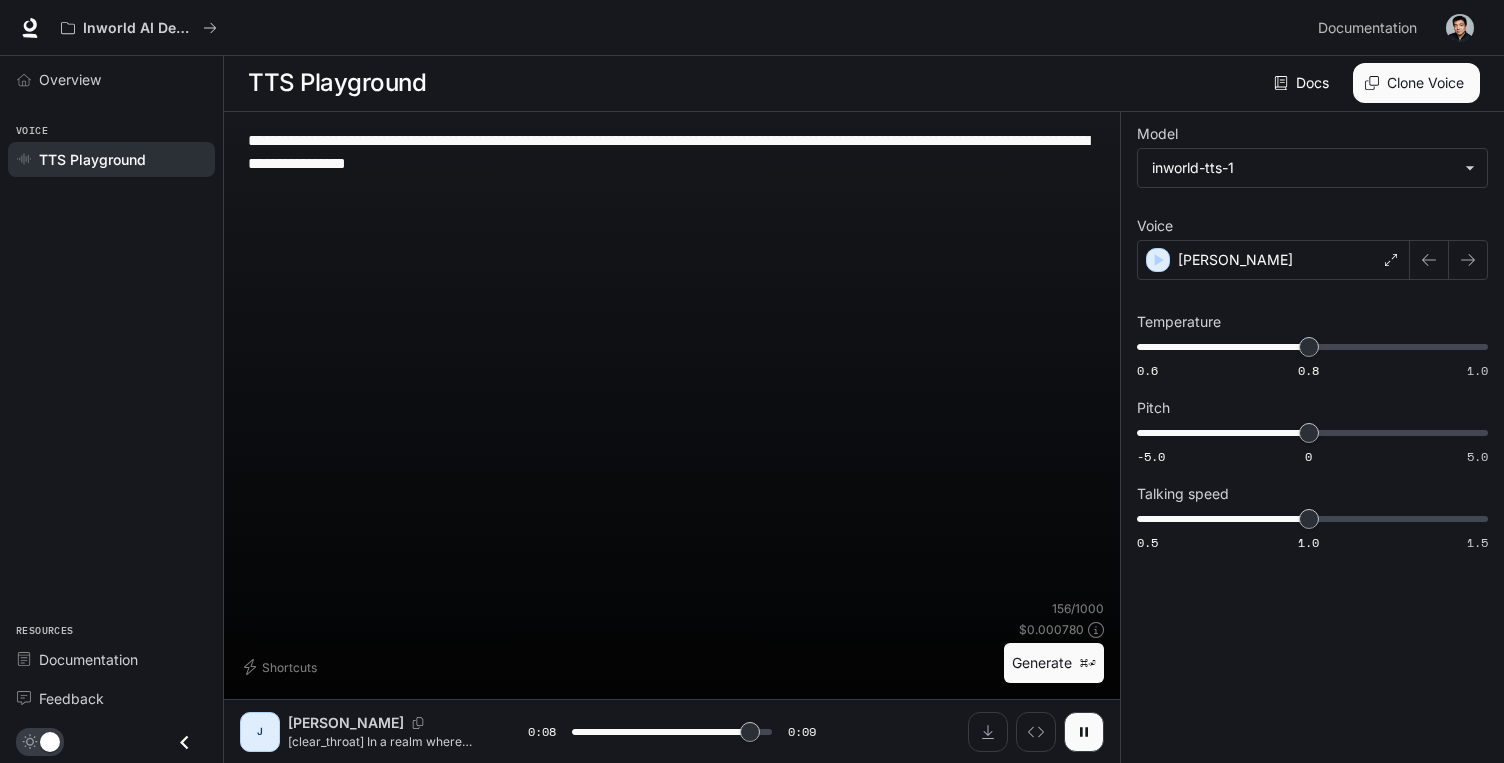 click on "**********" at bounding box center [672, 364] 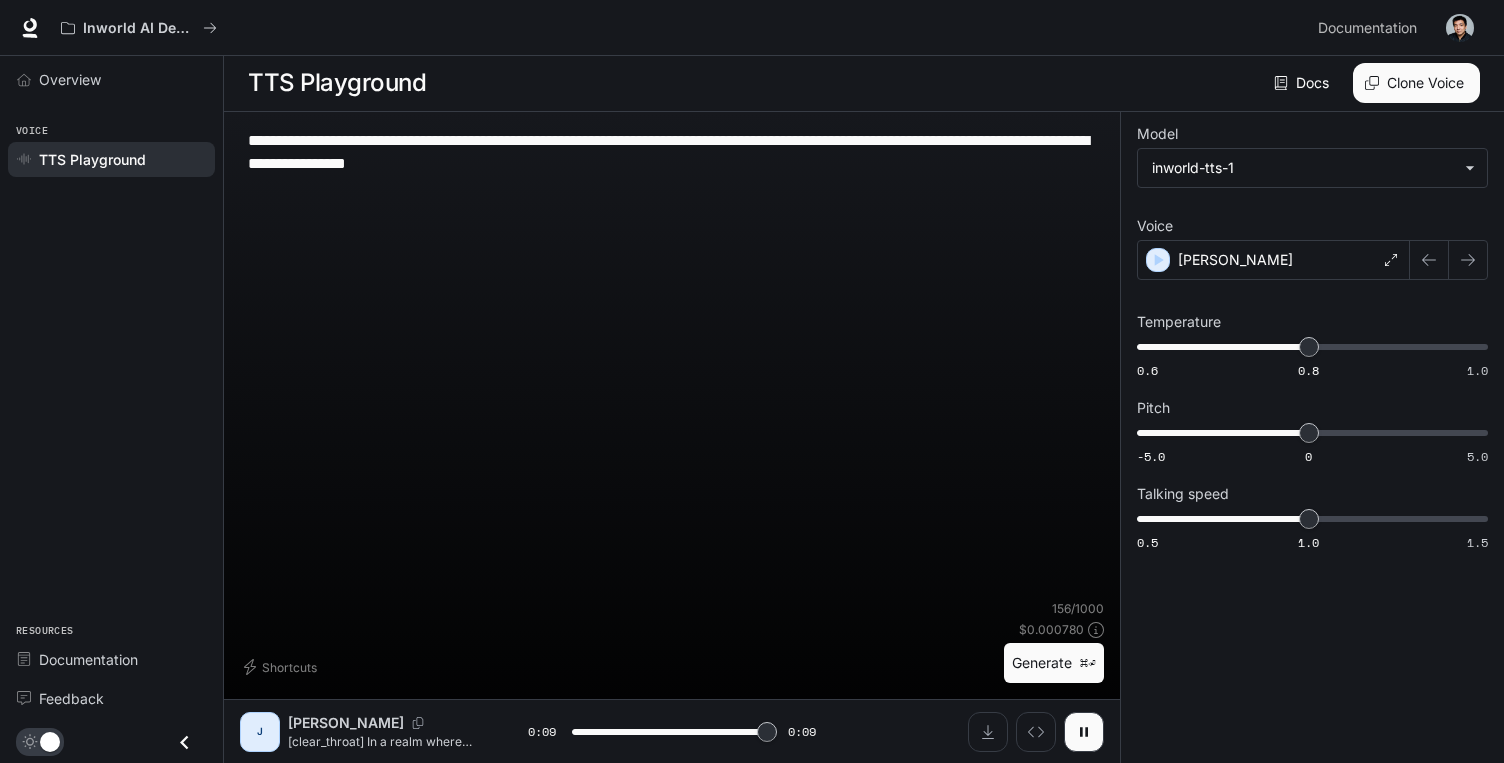 click on "**********" at bounding box center [672, 364] 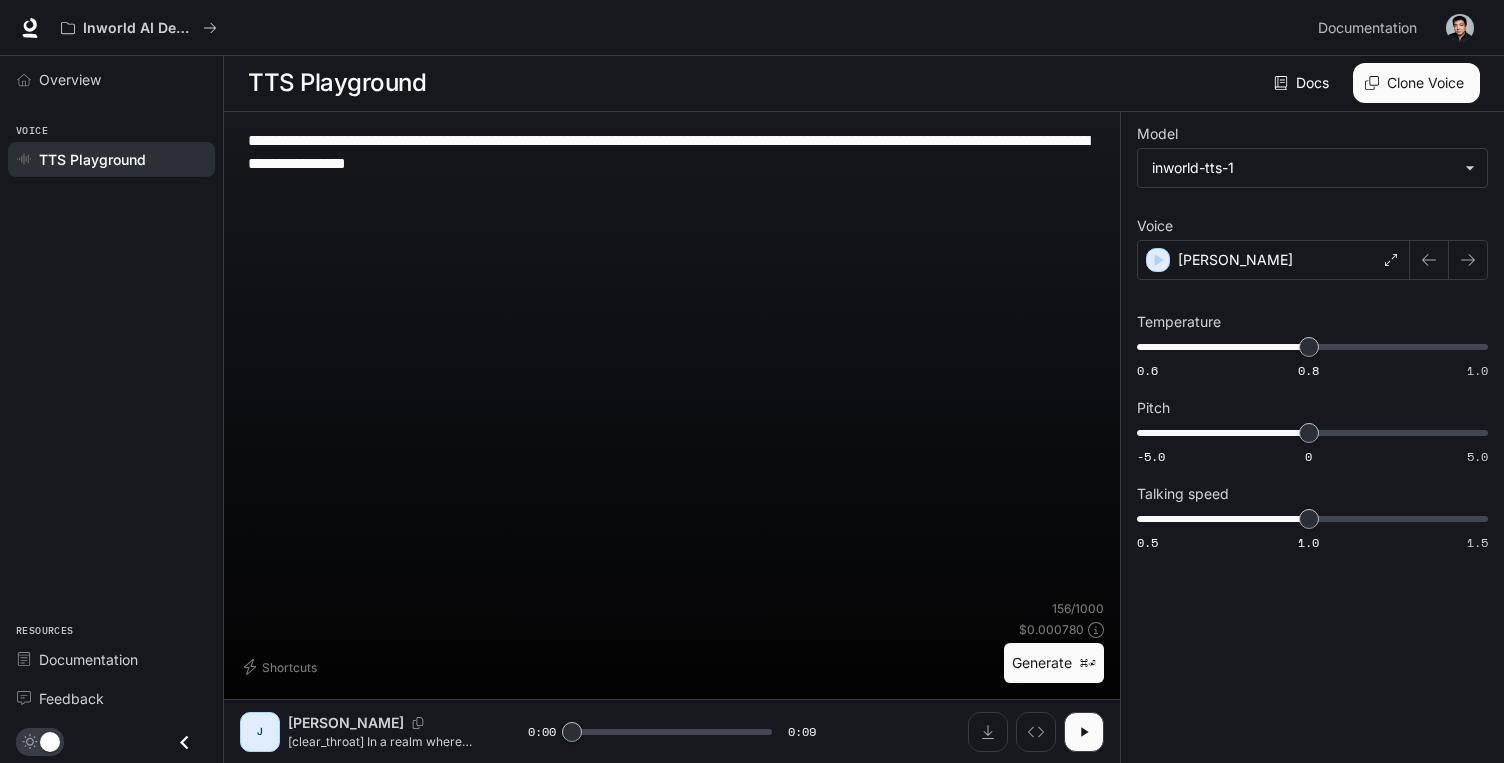 click on "**********" at bounding box center [672, 152] 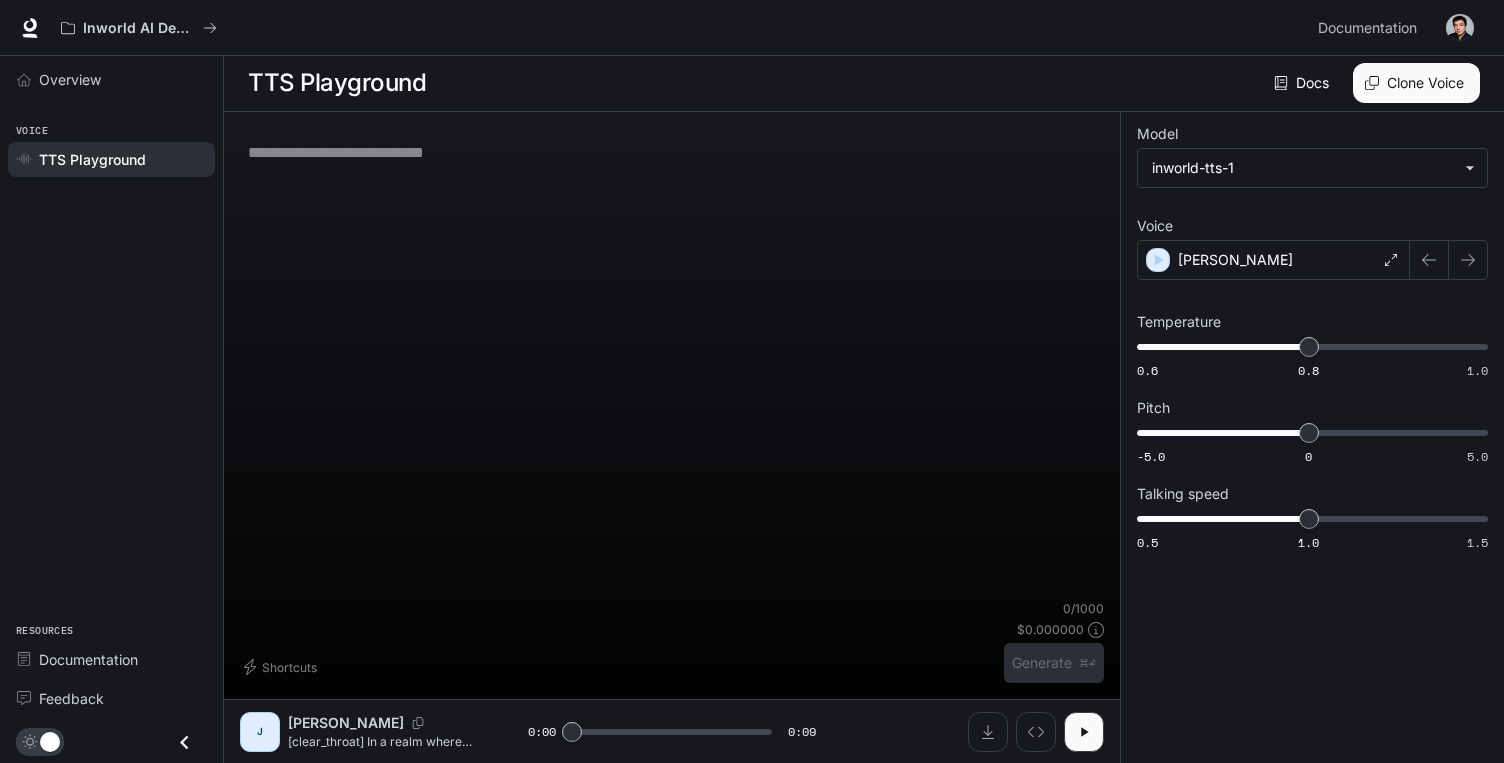 click on "* ​" at bounding box center (672, 364) 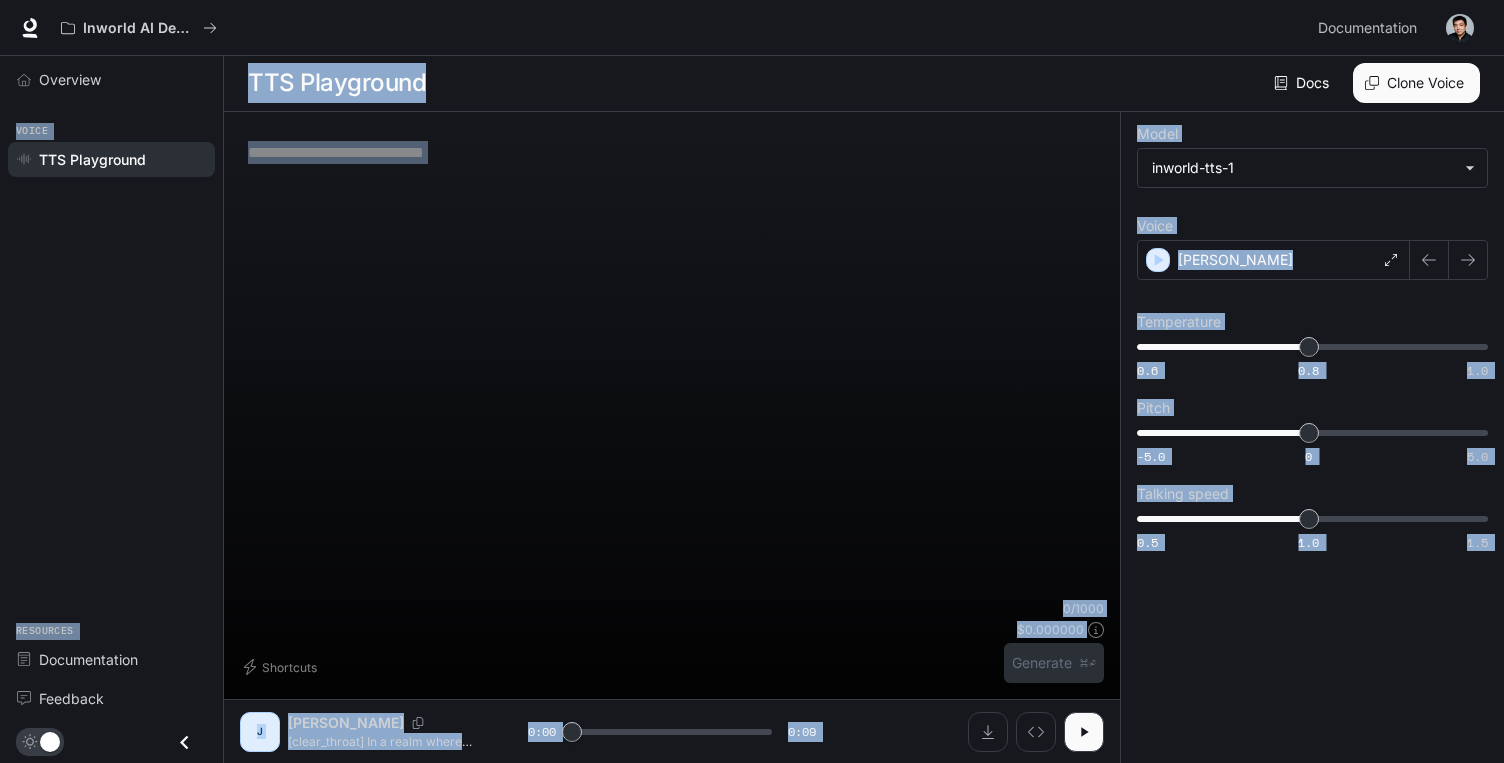 click on "* ​" at bounding box center (672, 364) 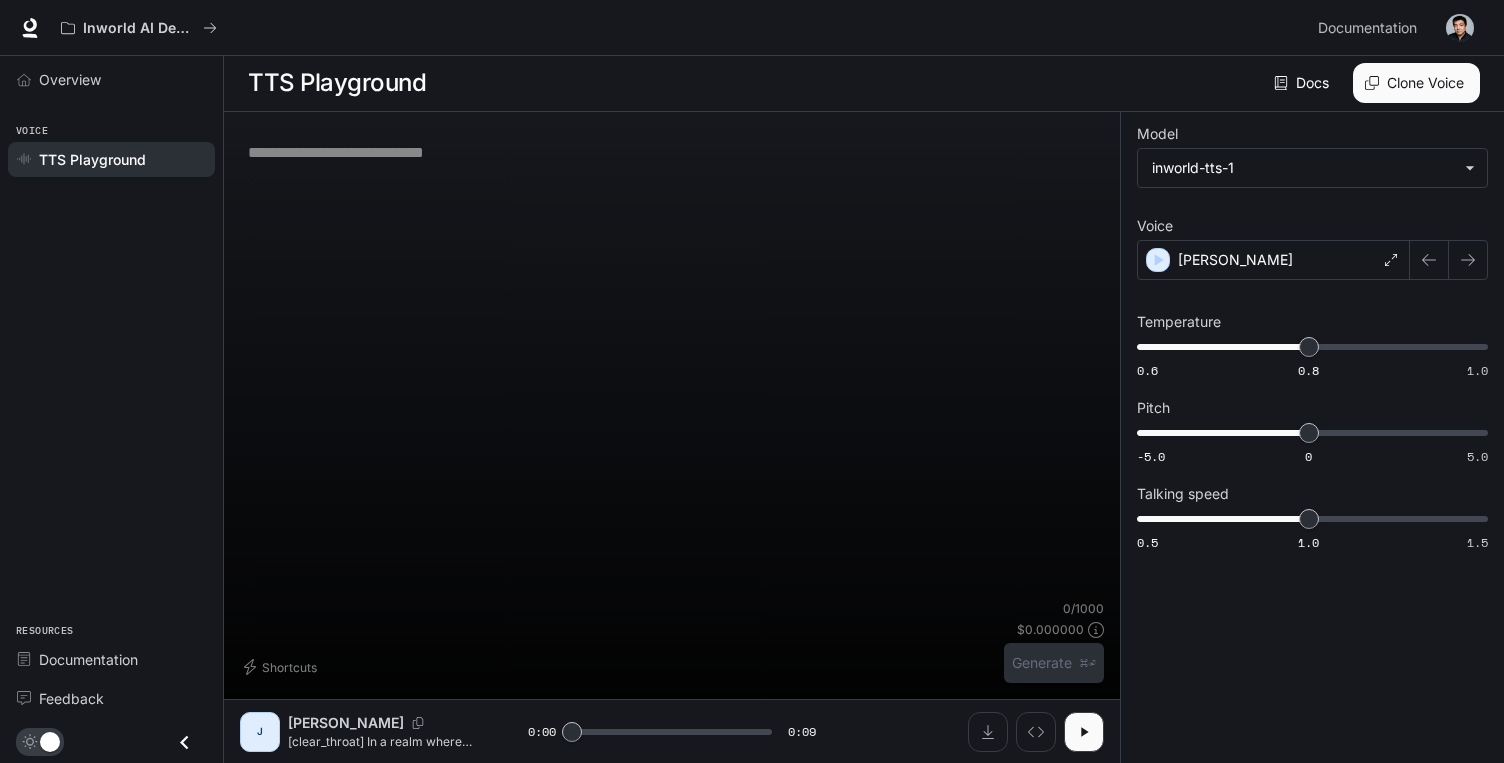 click on "* ​" at bounding box center (672, 364) 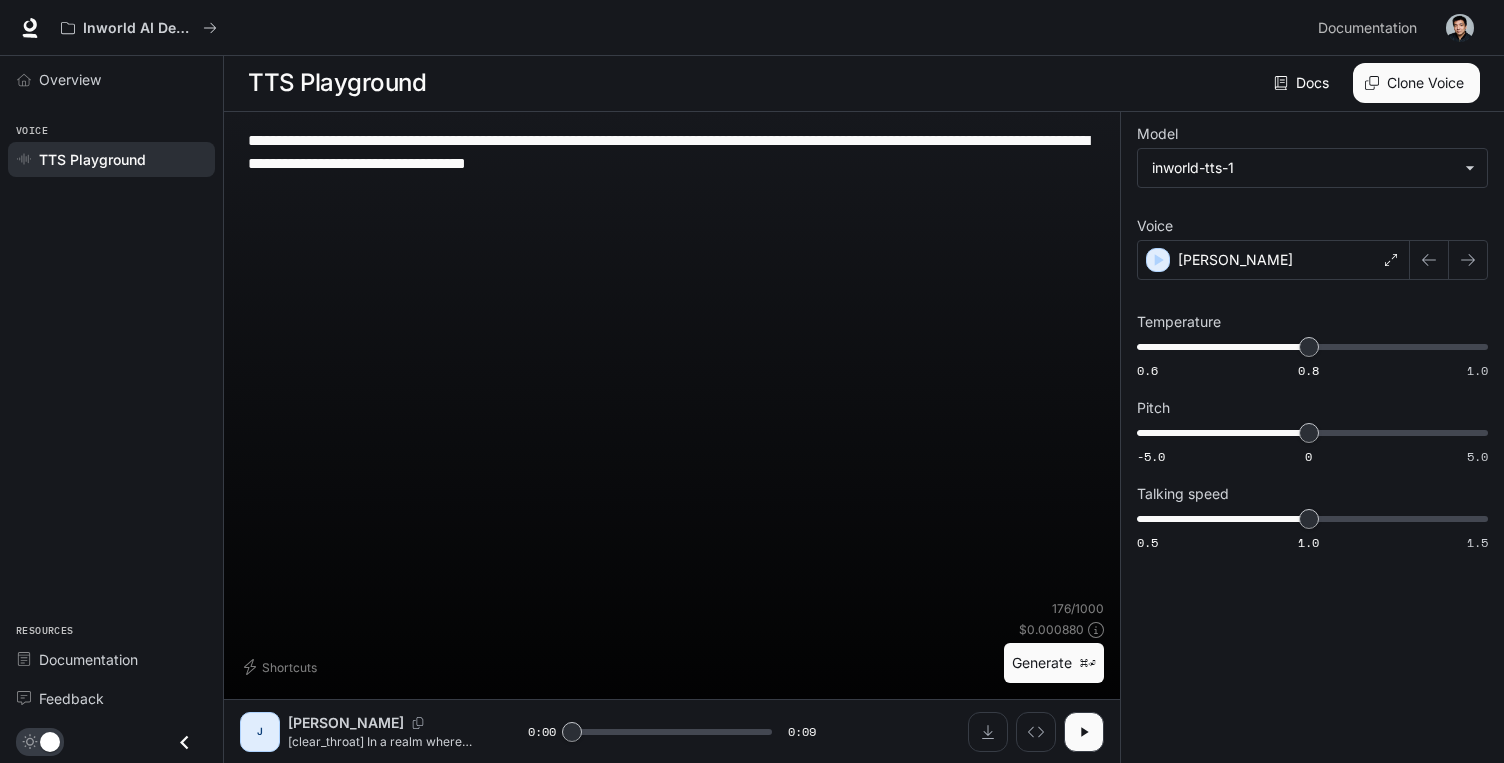 type on "**********" 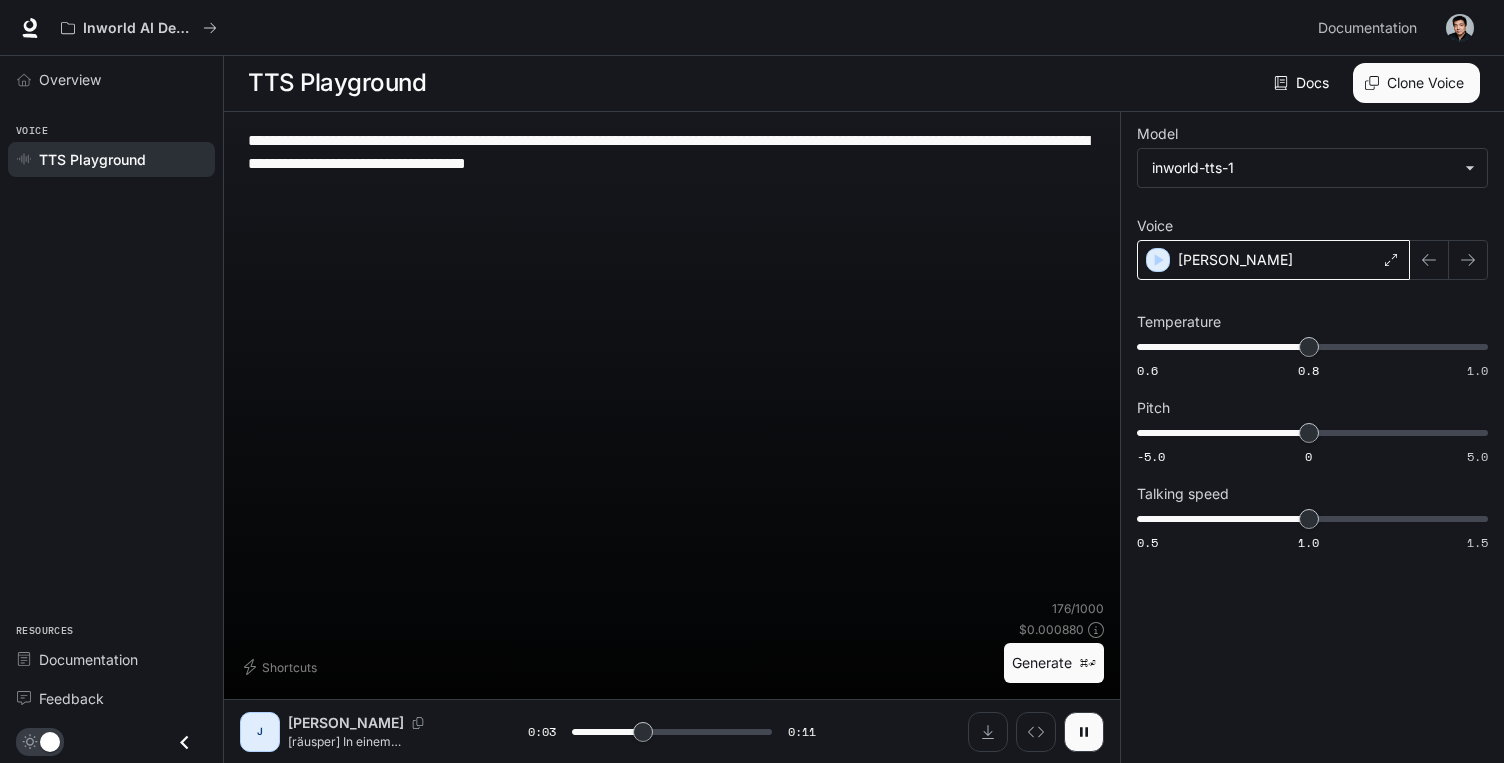 click on "[PERSON_NAME]" at bounding box center [1273, 260] 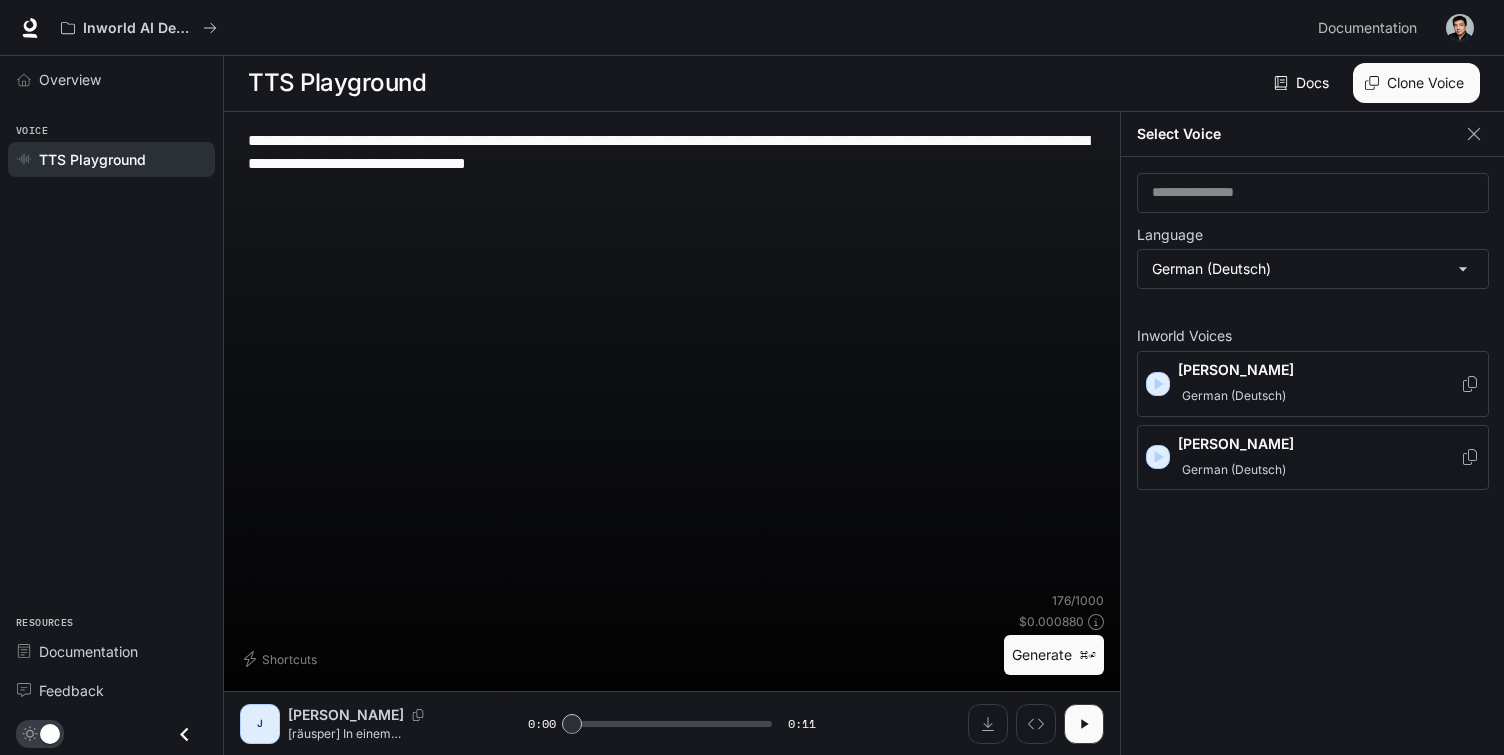 click on "German (Deutsch)" at bounding box center (1234, 470) 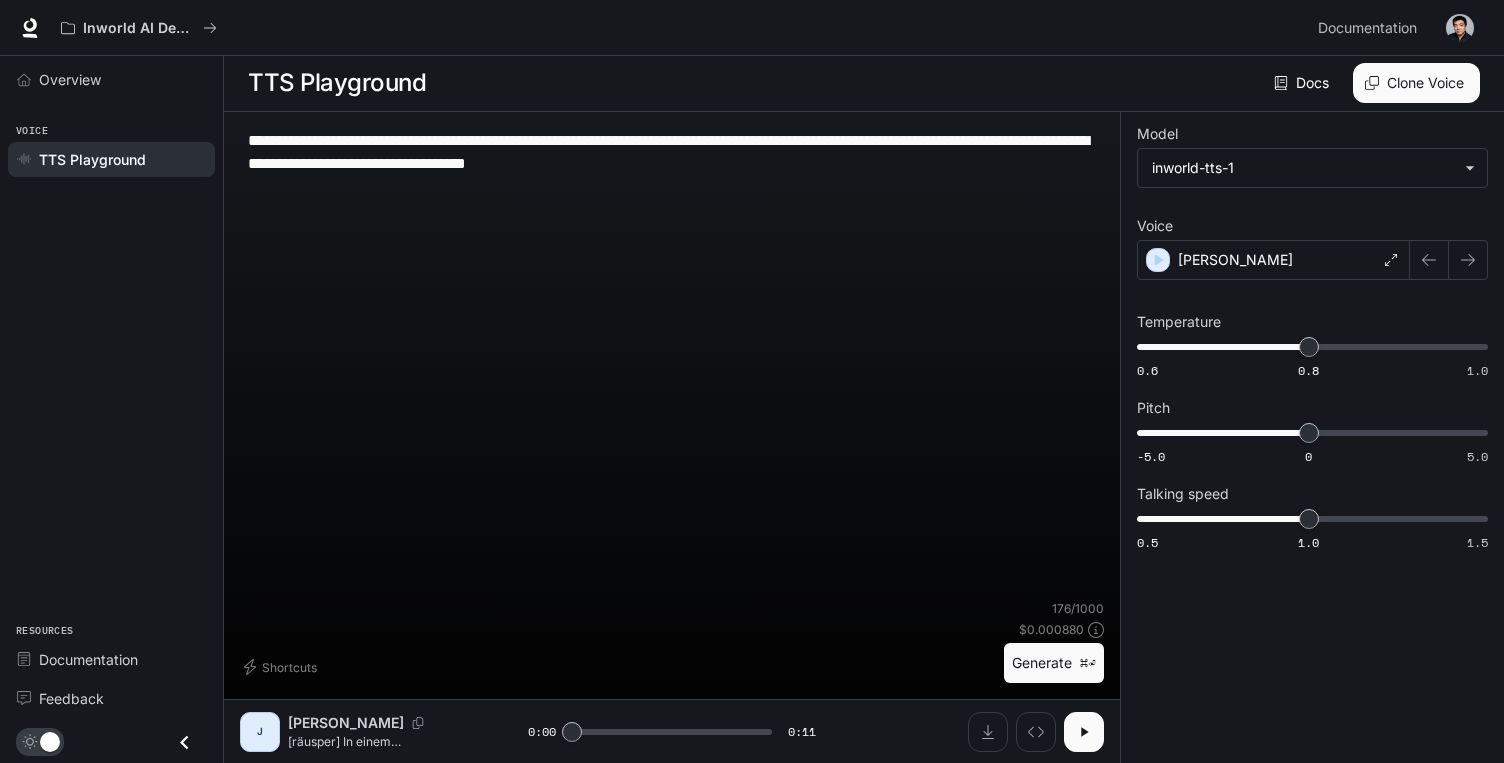 click 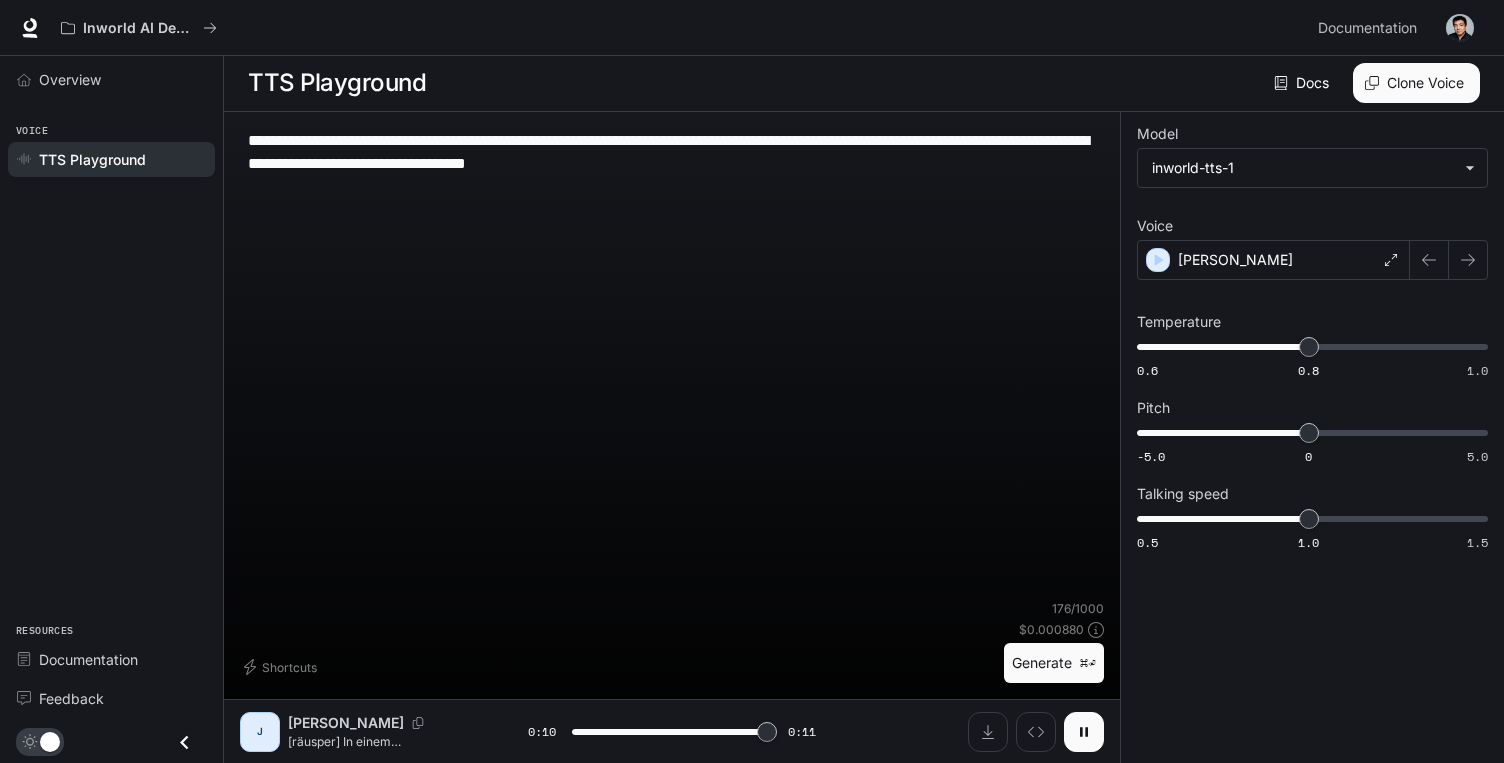 type on "*" 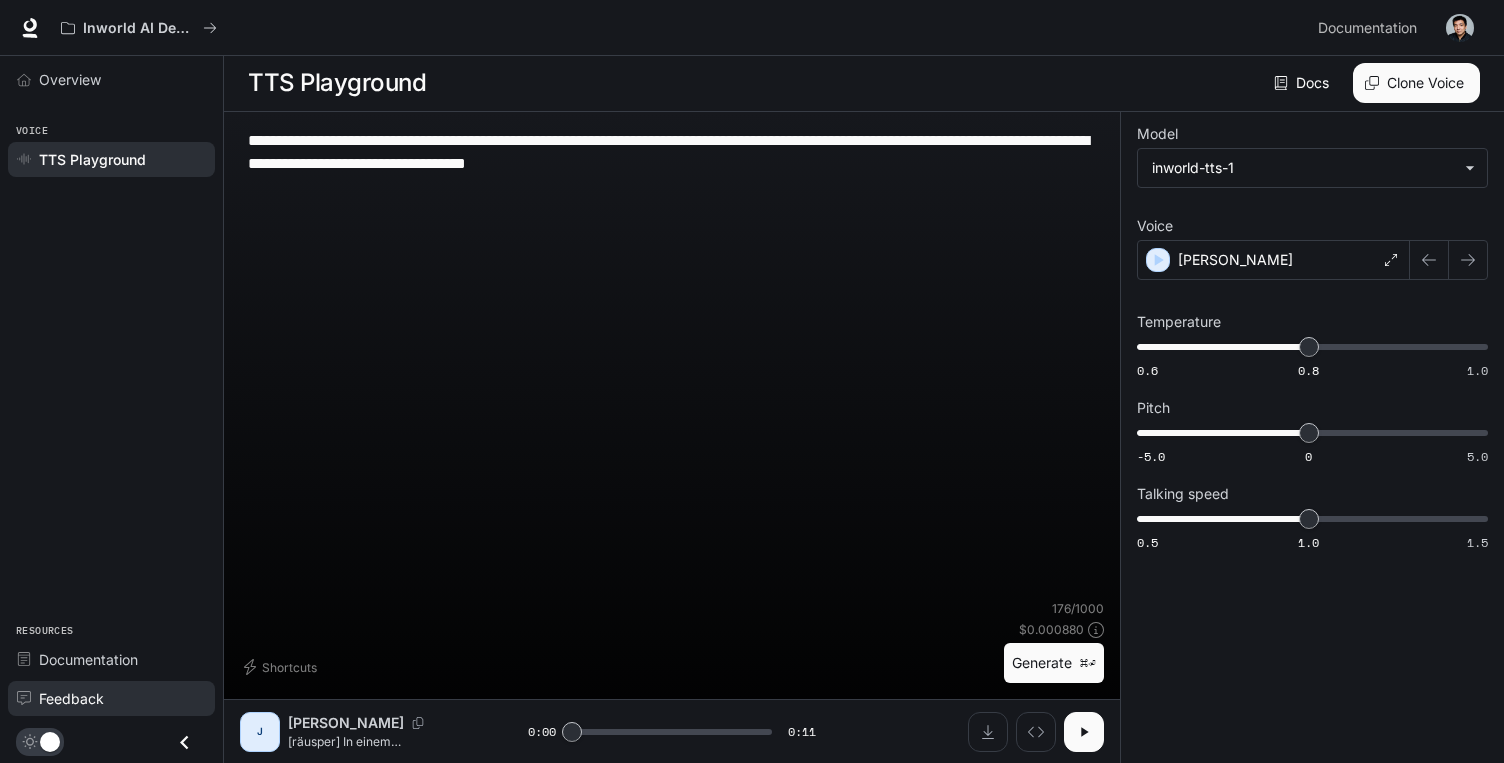 click on "Feedback" at bounding box center [71, 698] 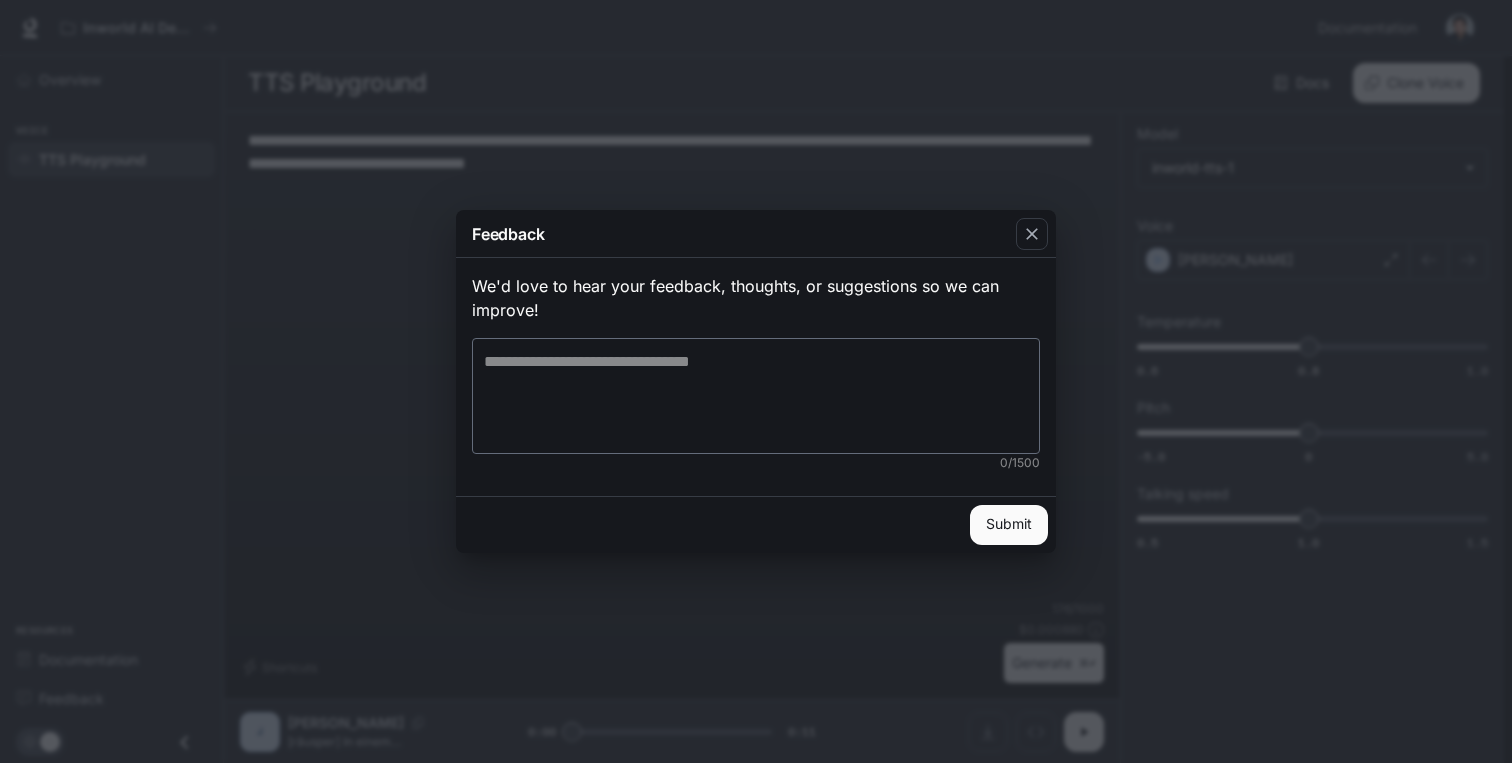 click on "Feedback We'd love to hear your feedback, thoughts, or suggestions so we can improve! * ​ 0  /  1500 Submit" at bounding box center (756, 381) 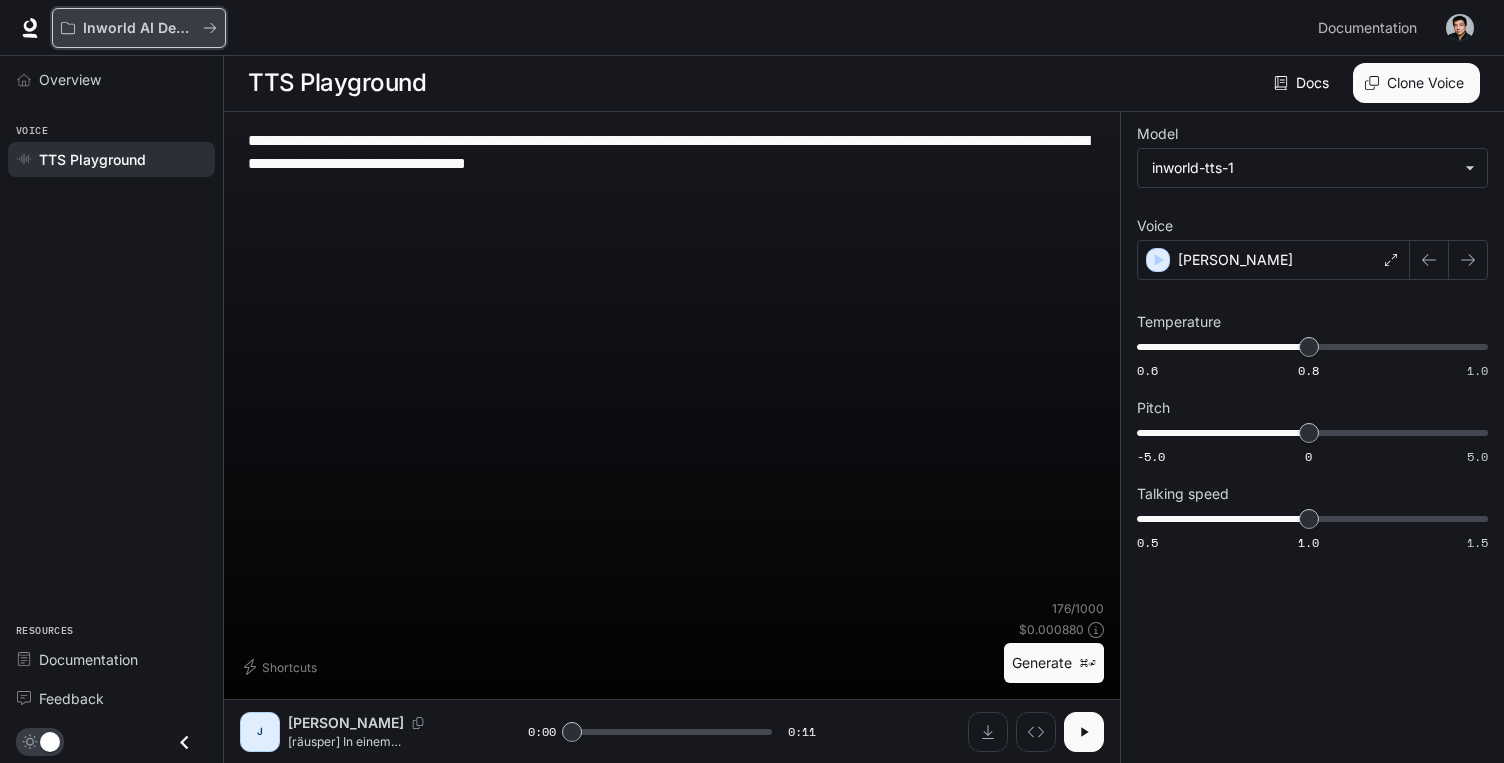 click on "Inworld AI Demos" at bounding box center [139, 28] 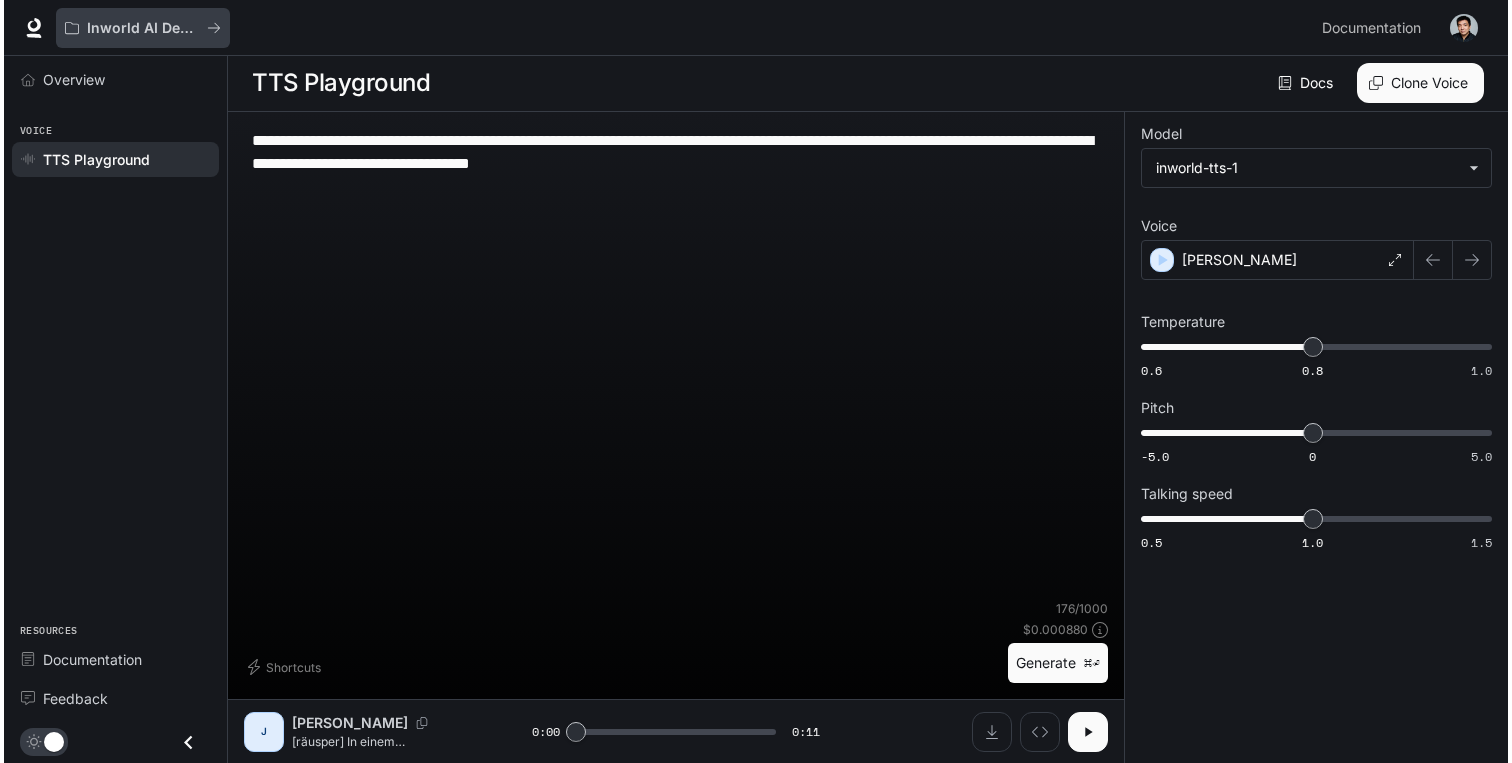 scroll, scrollTop: 0, scrollLeft: 0, axis: both 